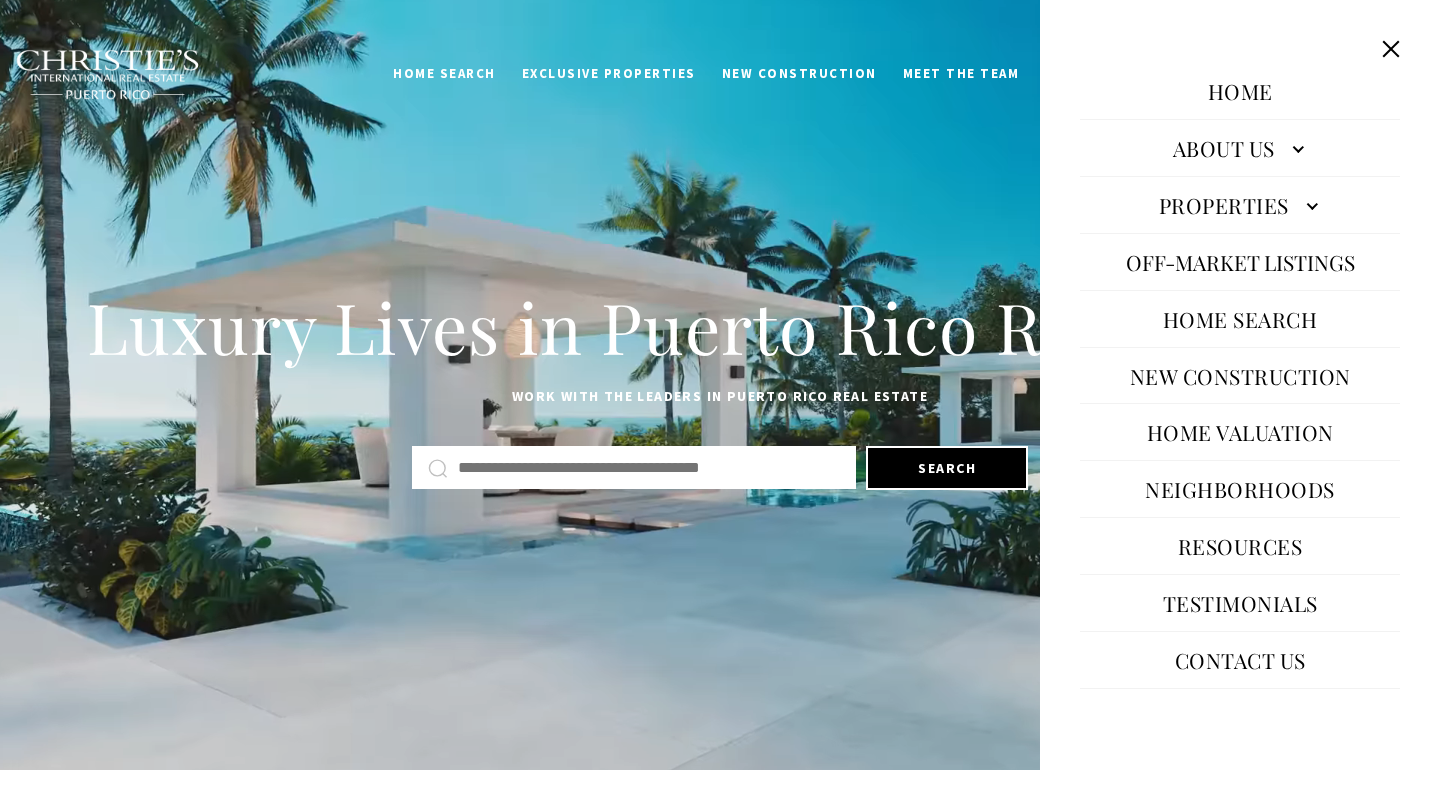 scroll, scrollTop: 0, scrollLeft: 0, axis: both 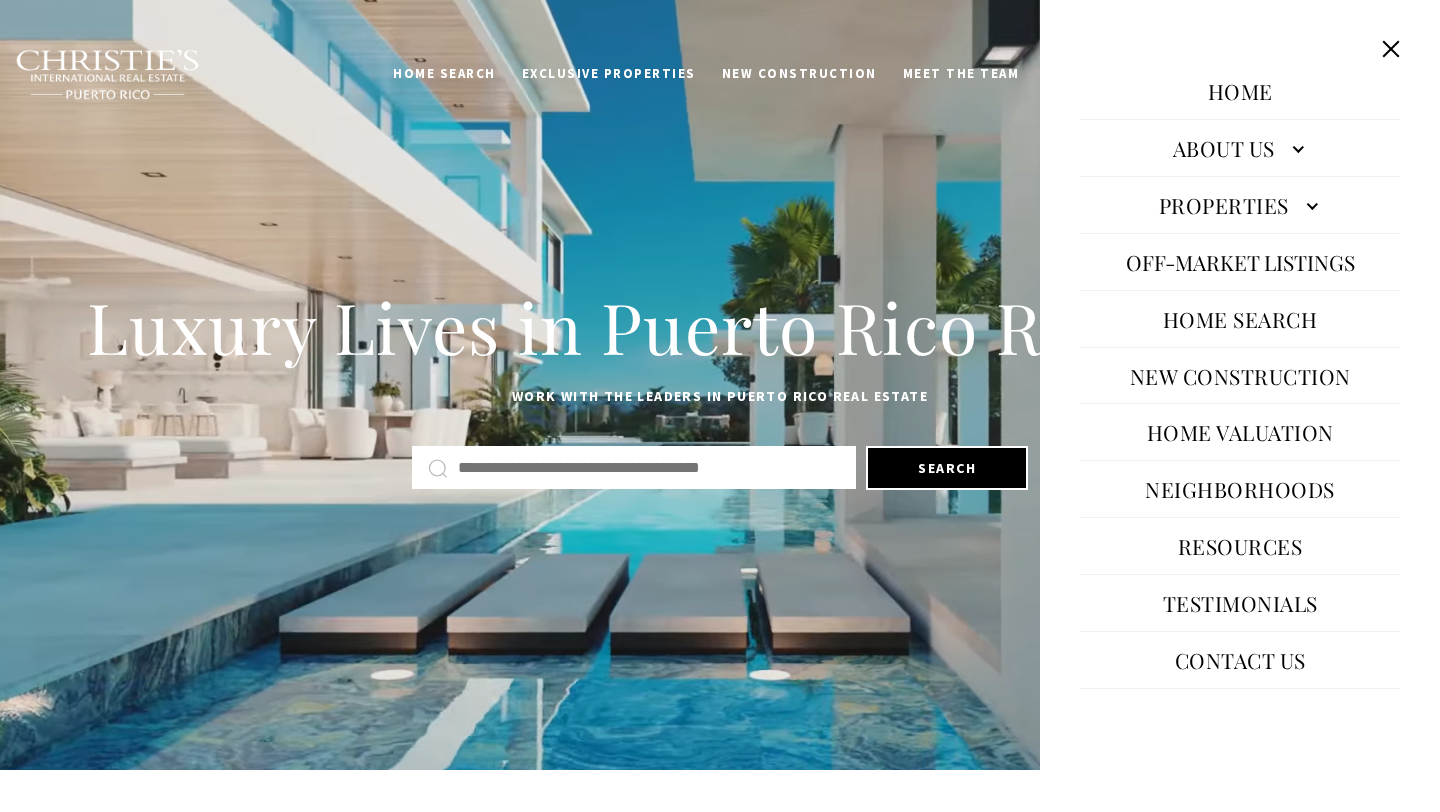 click on "Properties" at bounding box center (1240, 148) 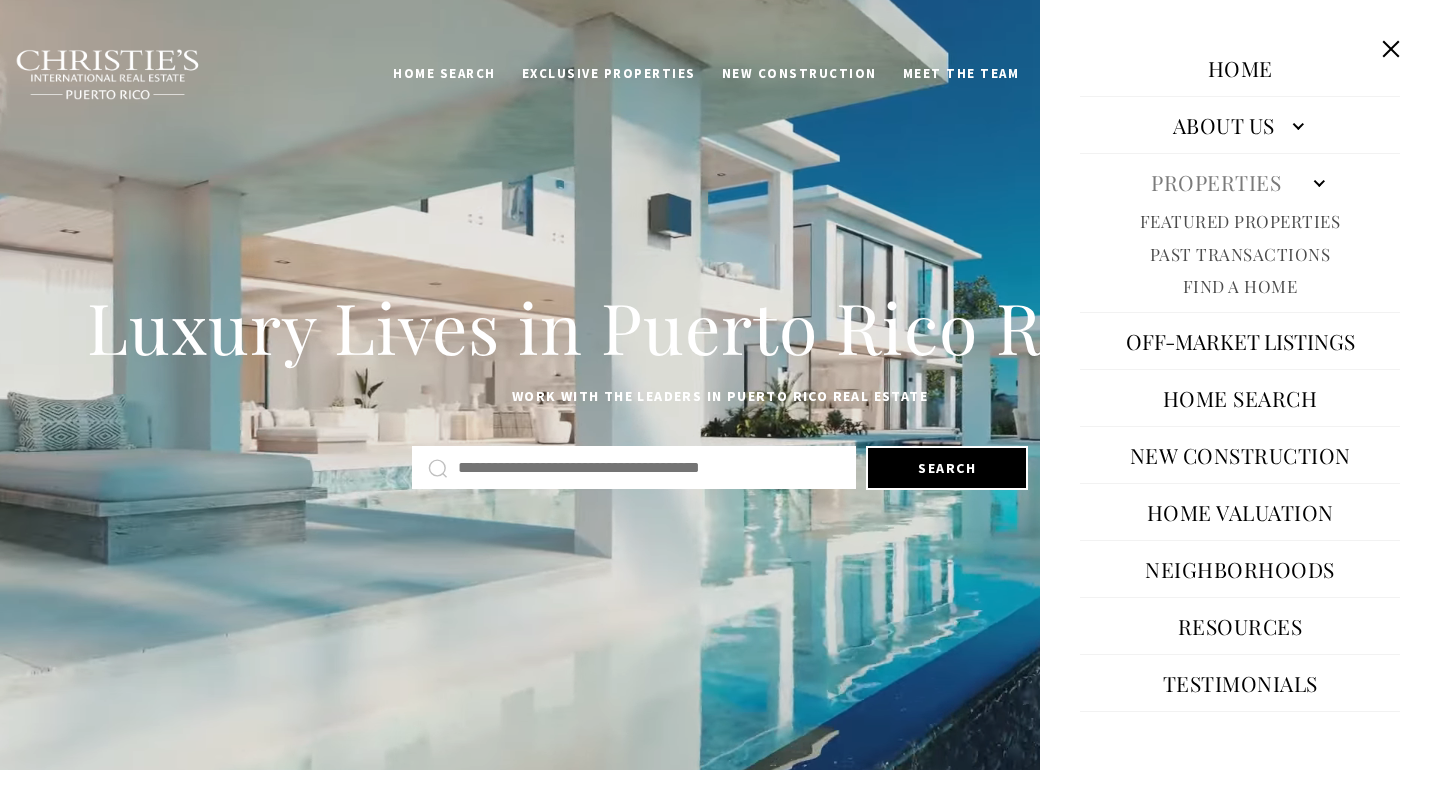 click on "Featured Properties" at bounding box center [1240, 221] 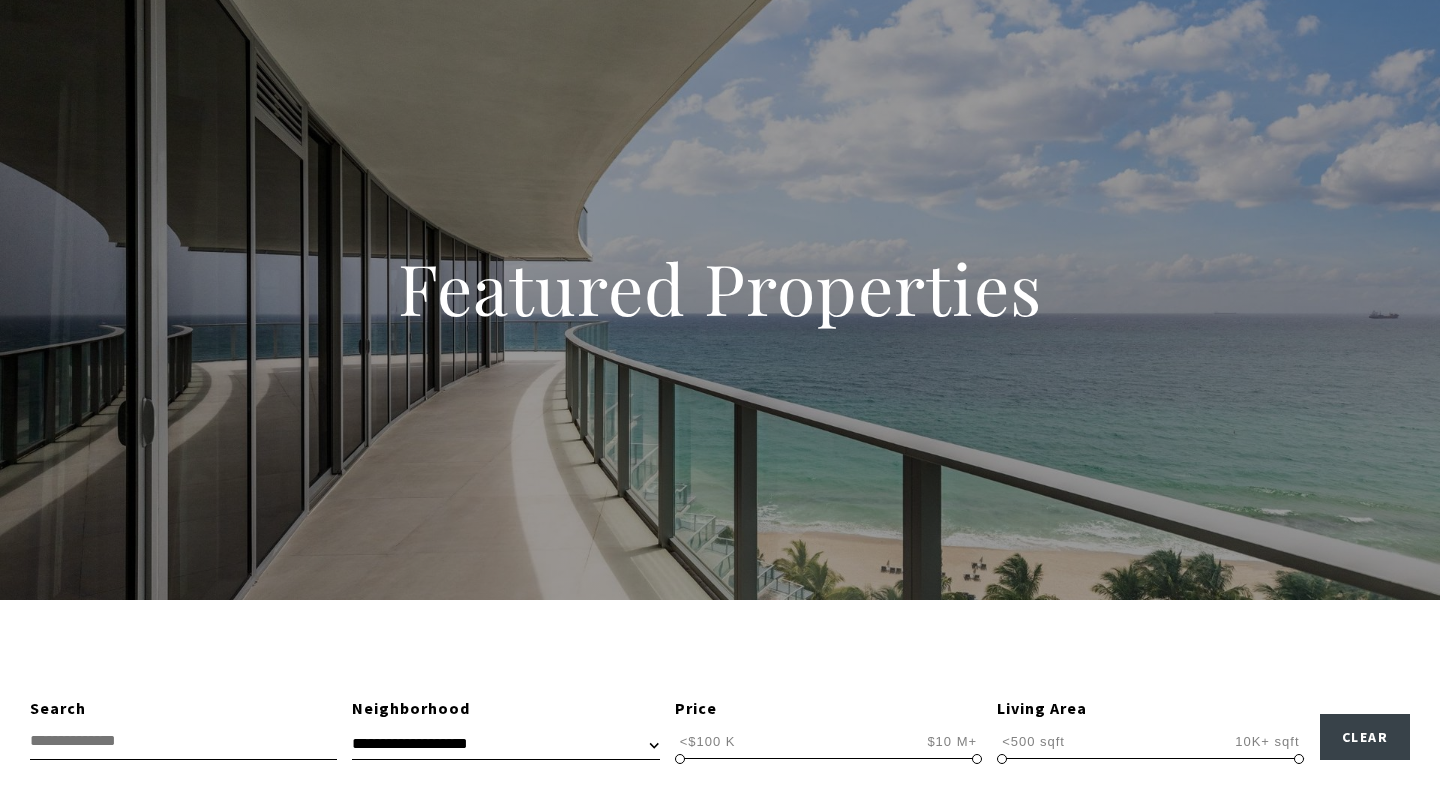 scroll, scrollTop: 1068, scrollLeft: 0, axis: vertical 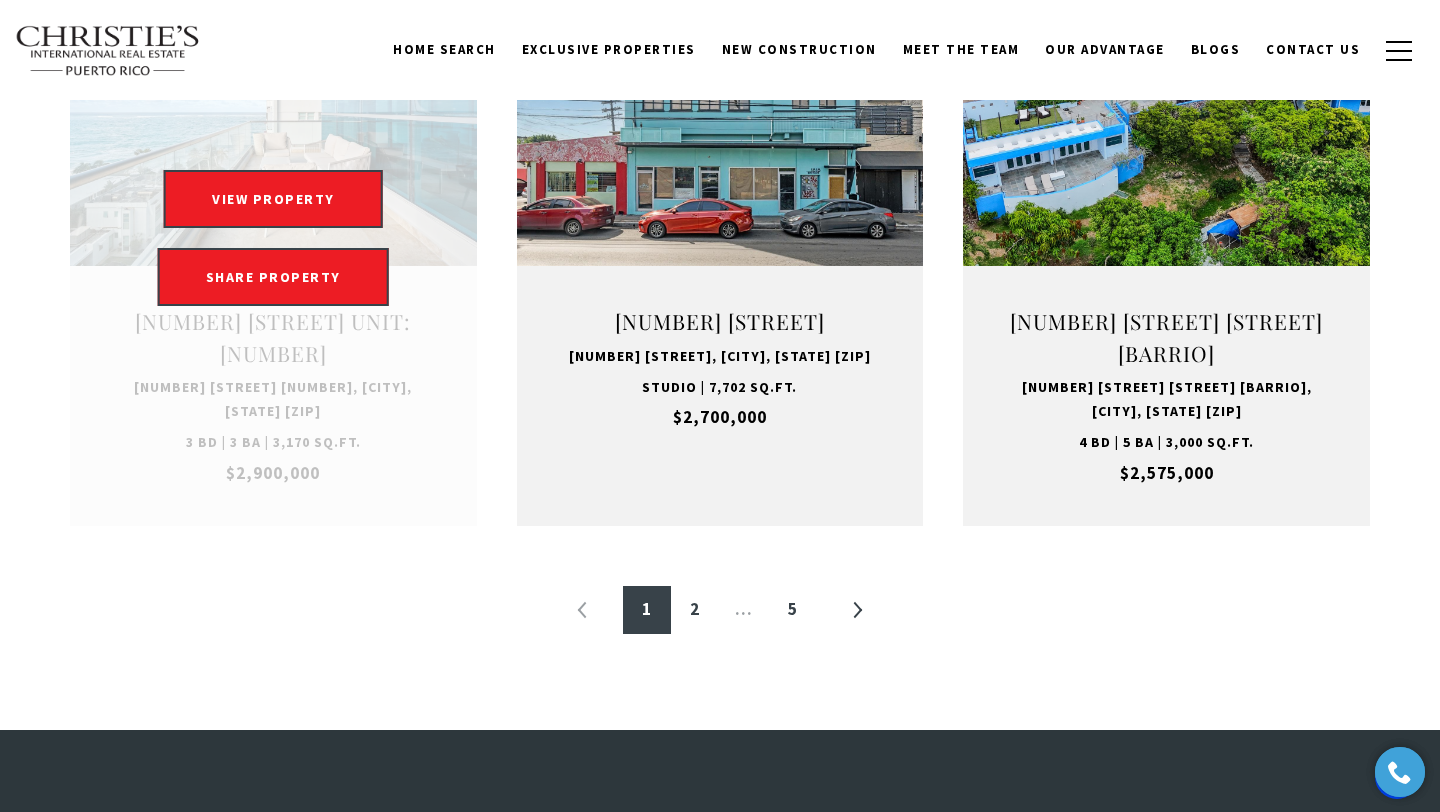 click at bounding box center [273, 238] 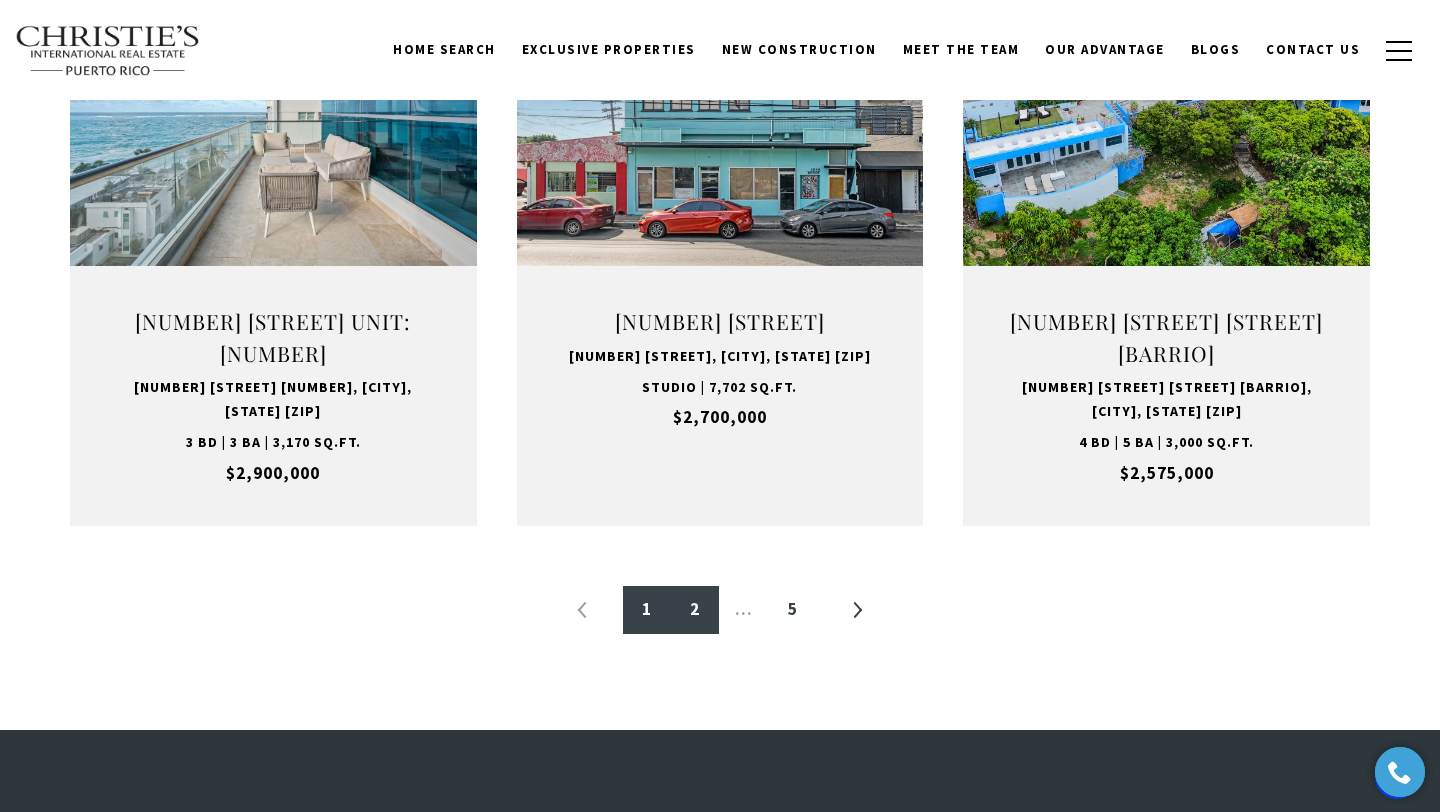 click on "2" at bounding box center (695, 610) 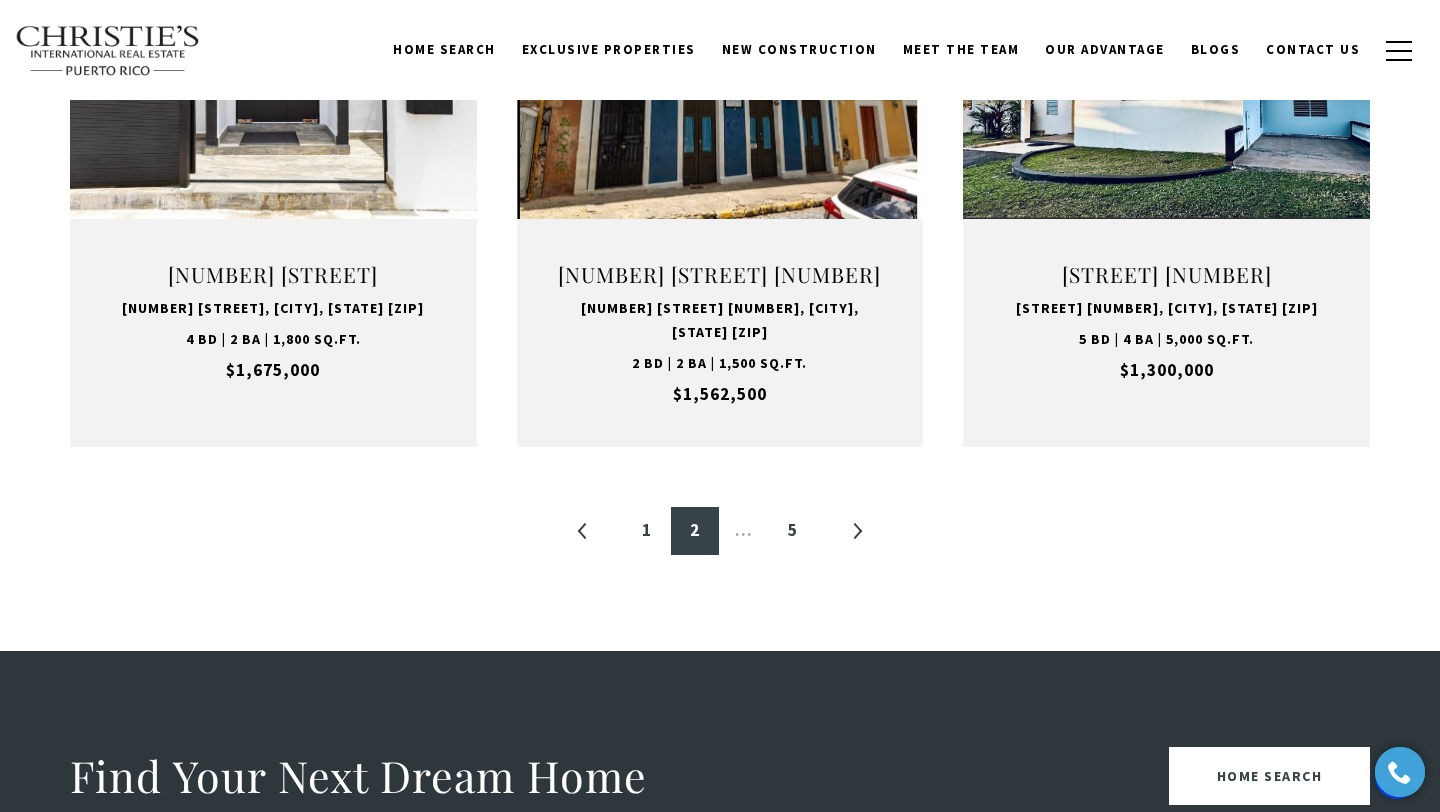 scroll, scrollTop: 2110, scrollLeft: 0, axis: vertical 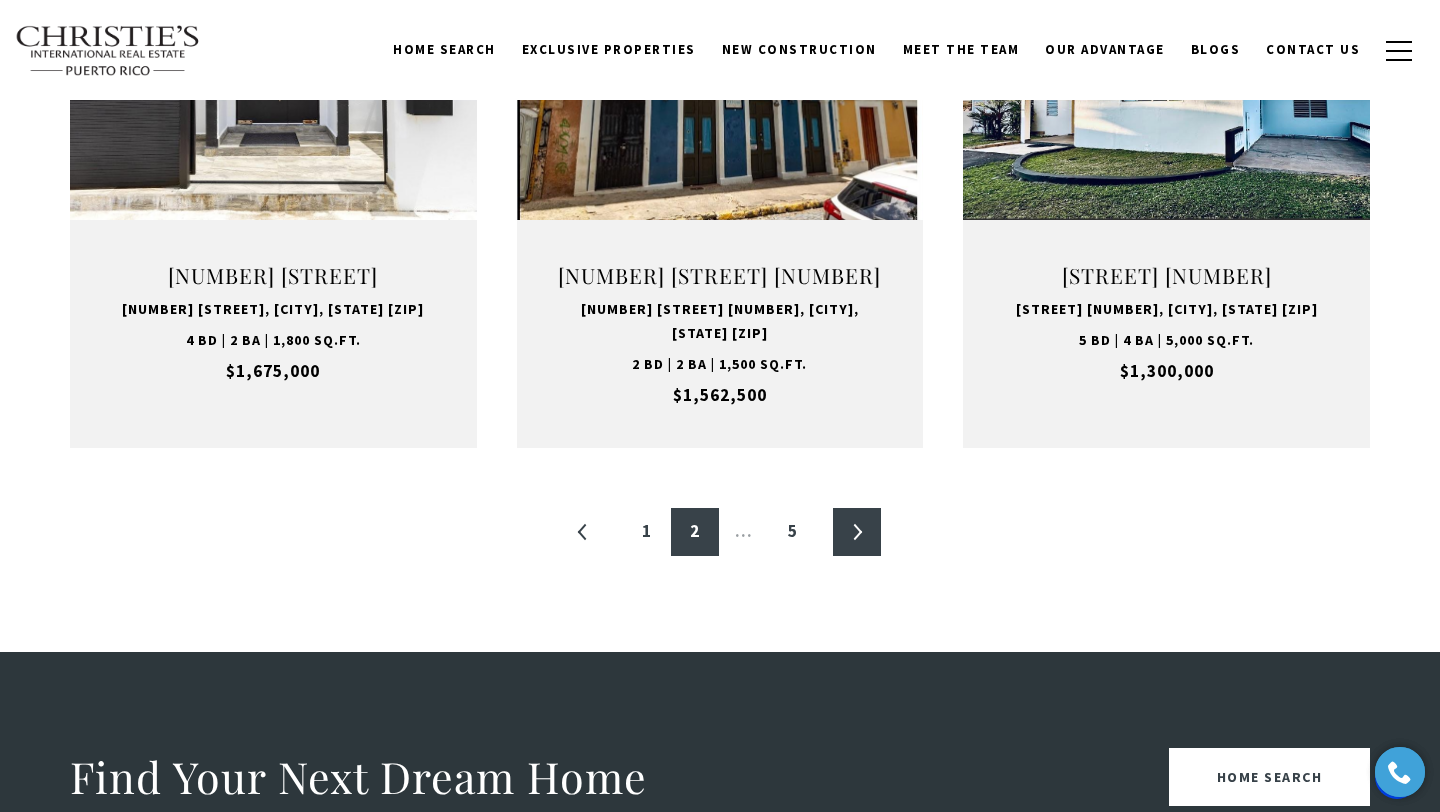click on "»" at bounding box center (857, 532) 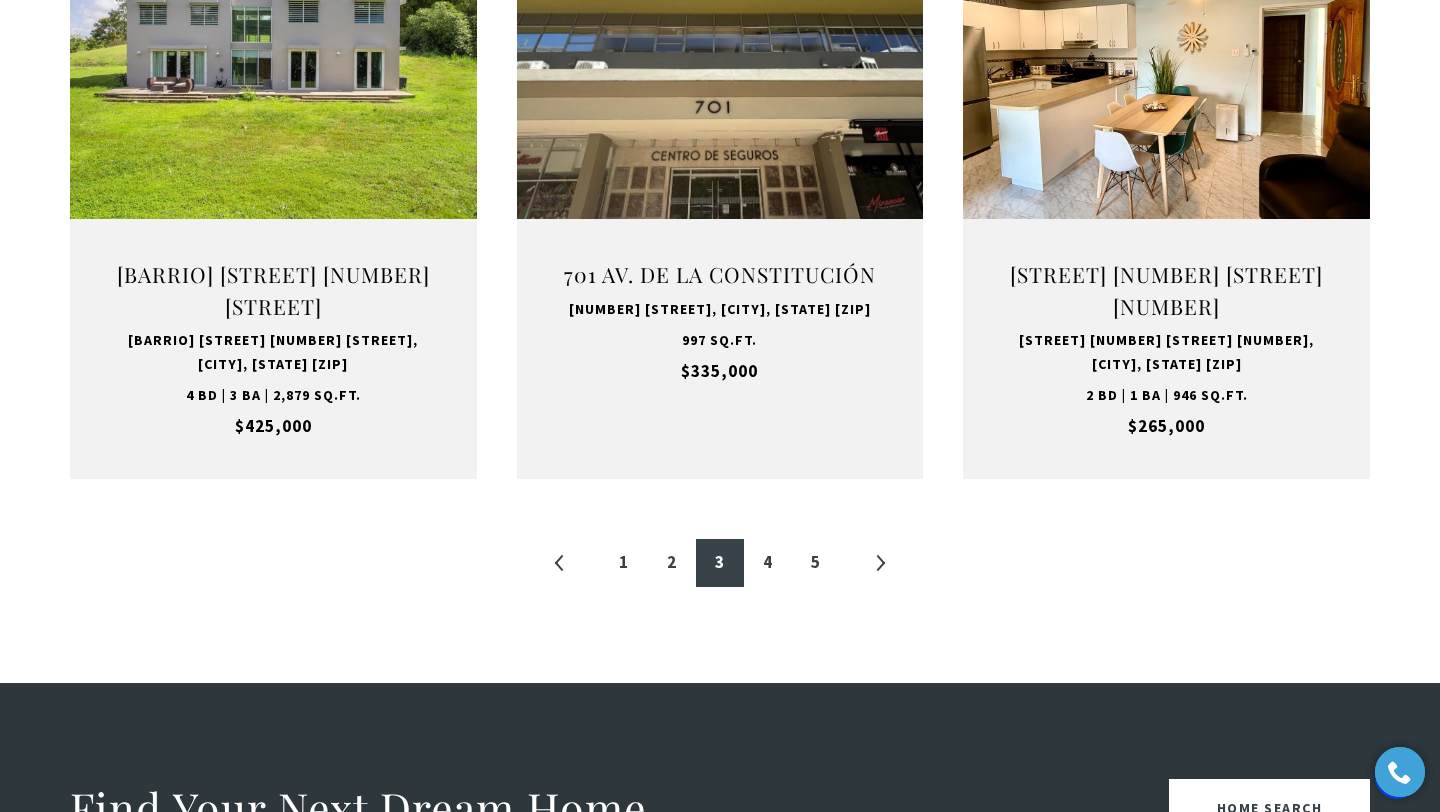 scroll, scrollTop: 2126, scrollLeft: 0, axis: vertical 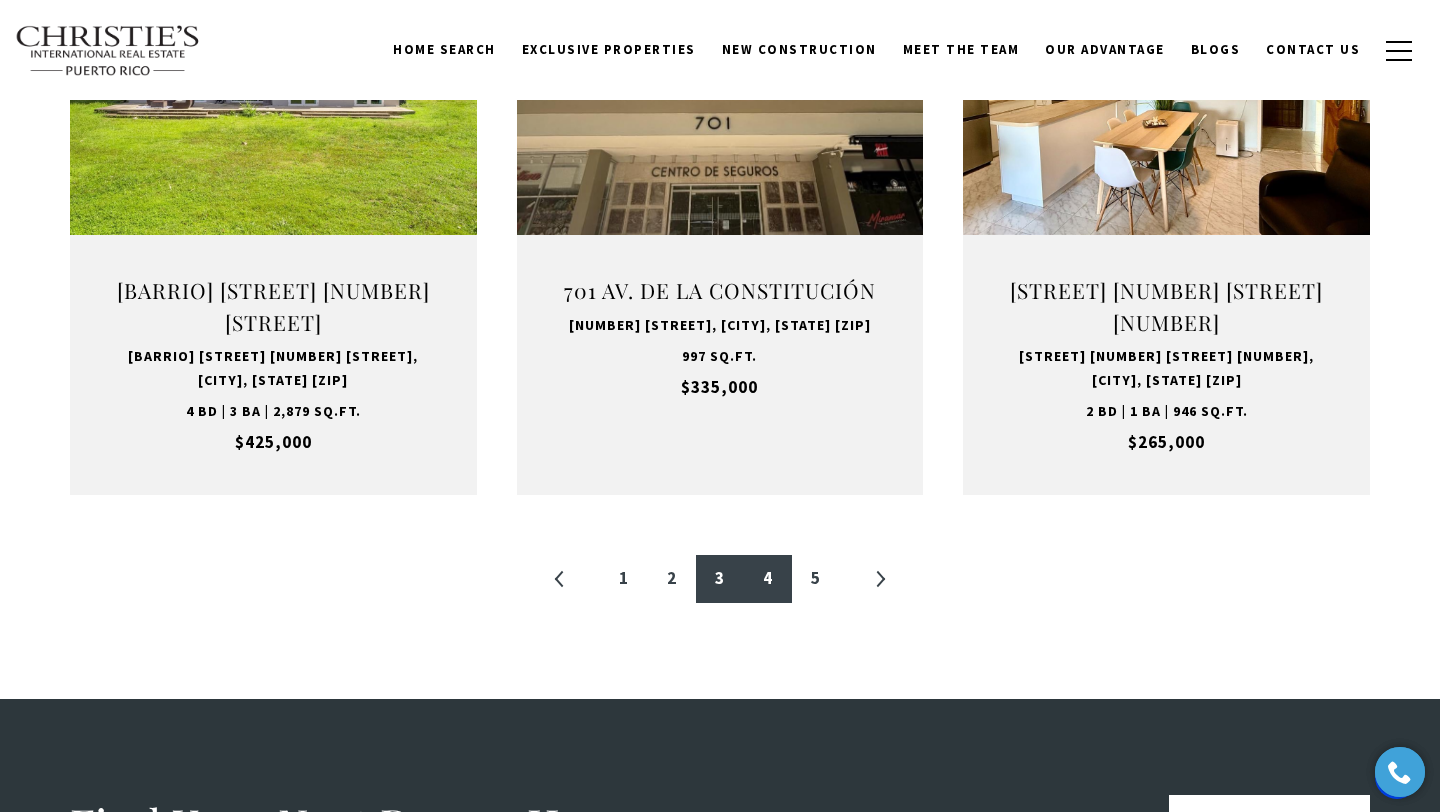 click on "4" at bounding box center [768, 579] 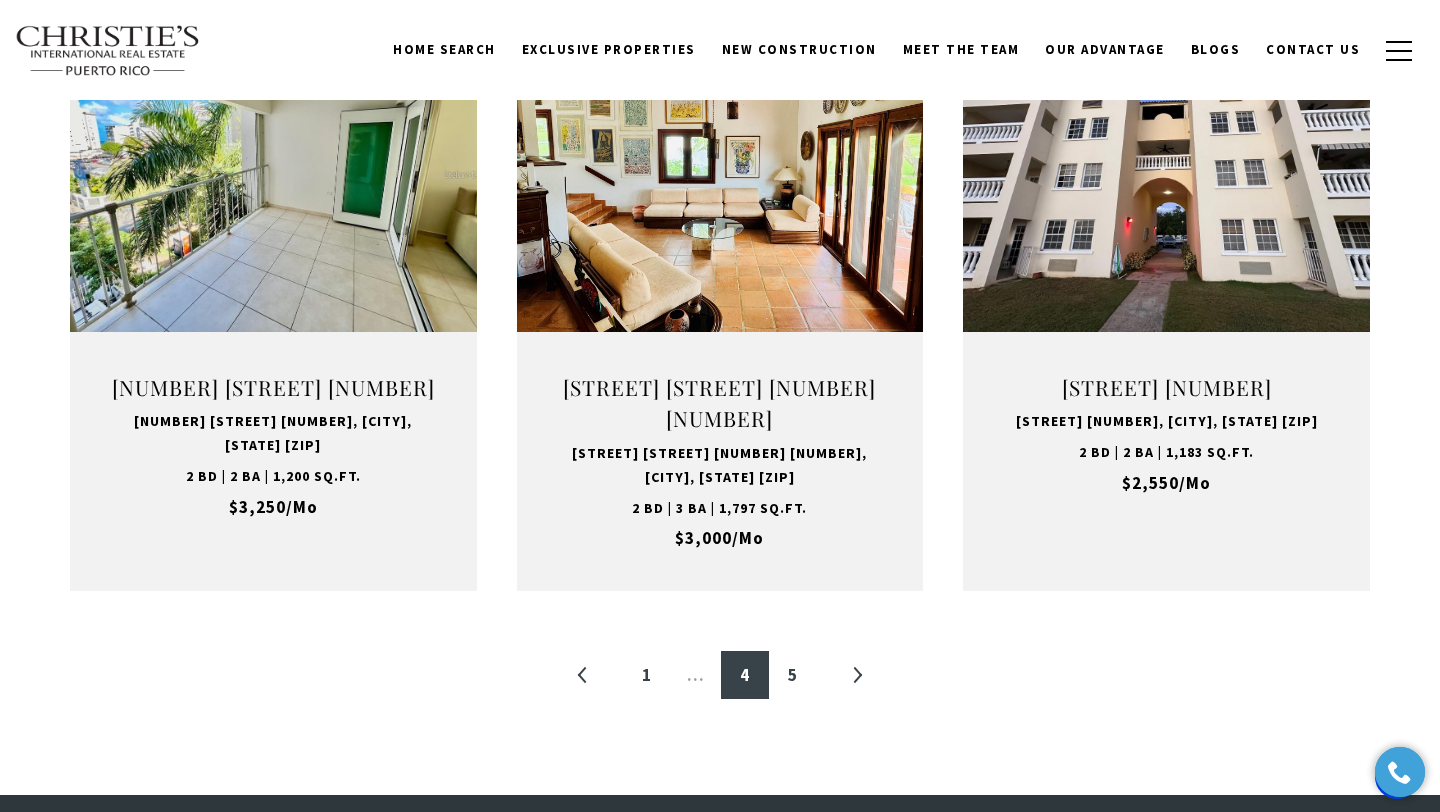scroll, scrollTop: 1906, scrollLeft: 0, axis: vertical 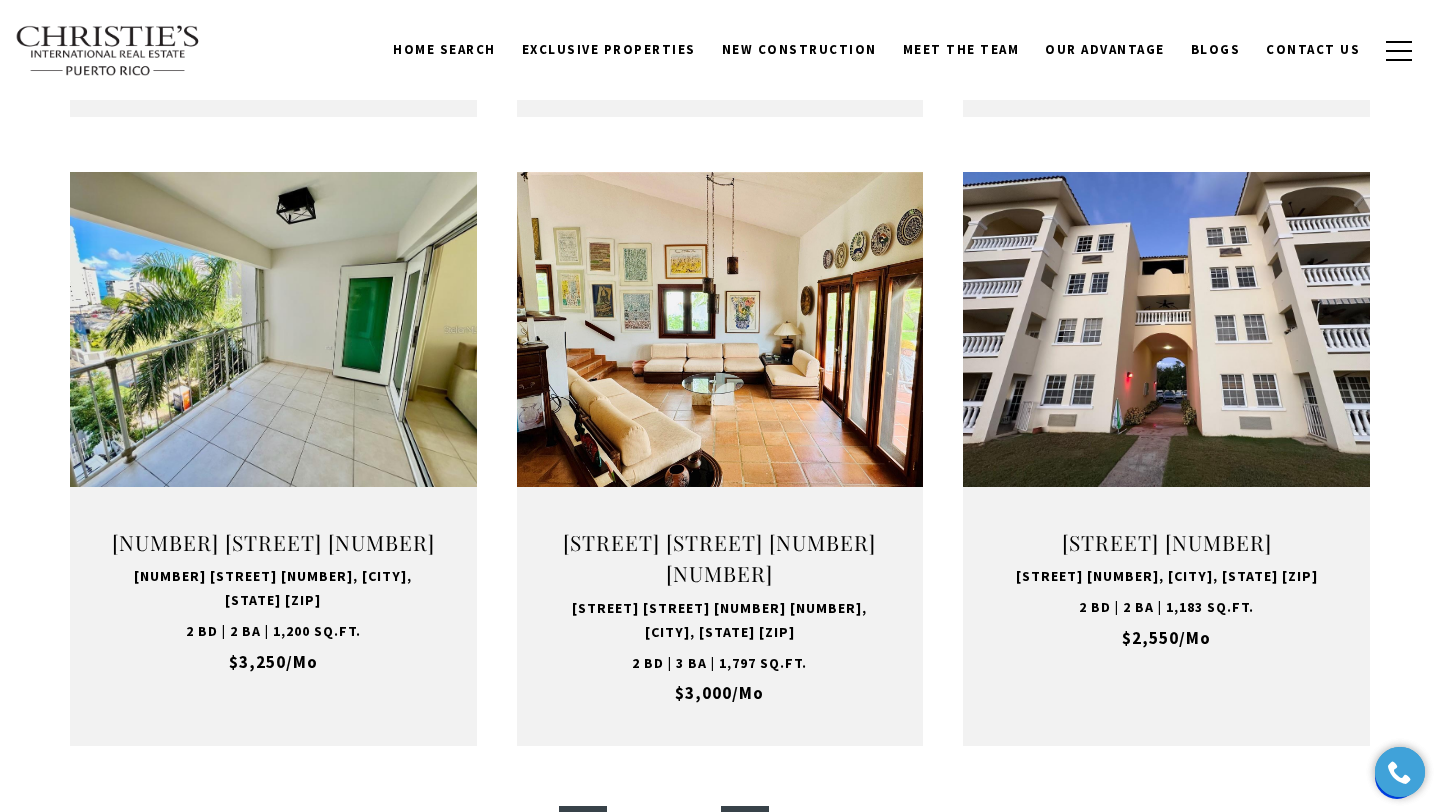click on "«" at bounding box center (583, 830) 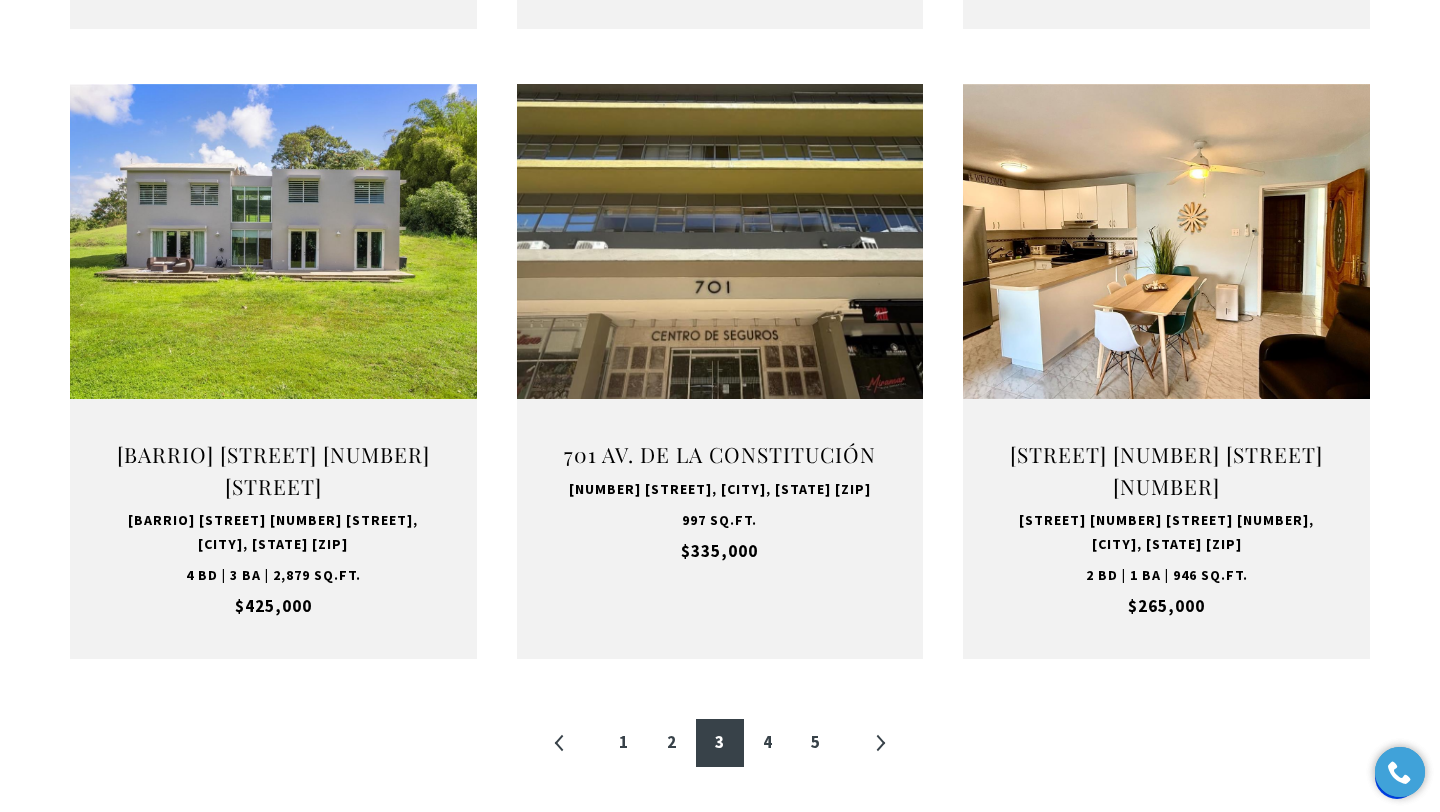 scroll, scrollTop: 1964, scrollLeft: 0, axis: vertical 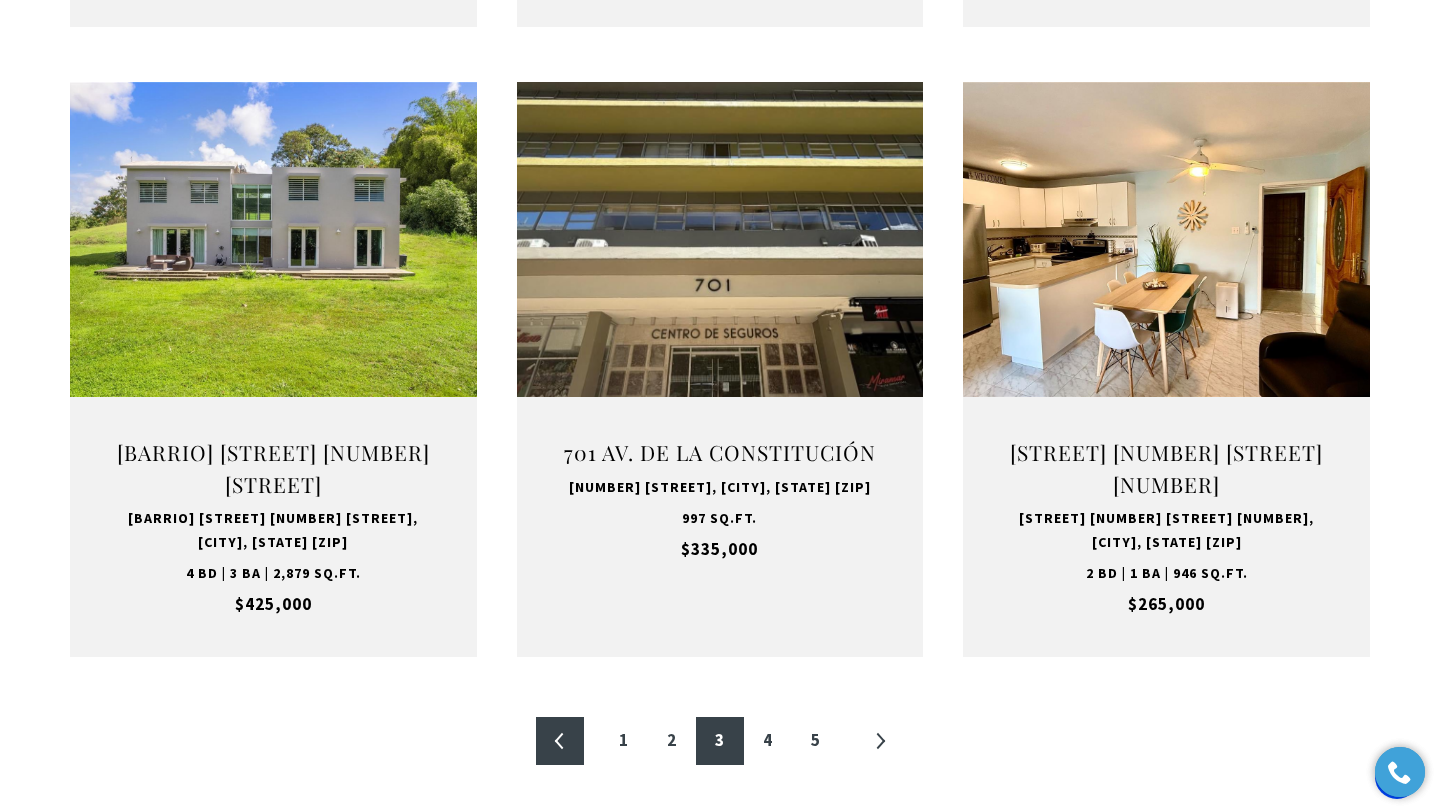 click on "«" at bounding box center [560, 741] 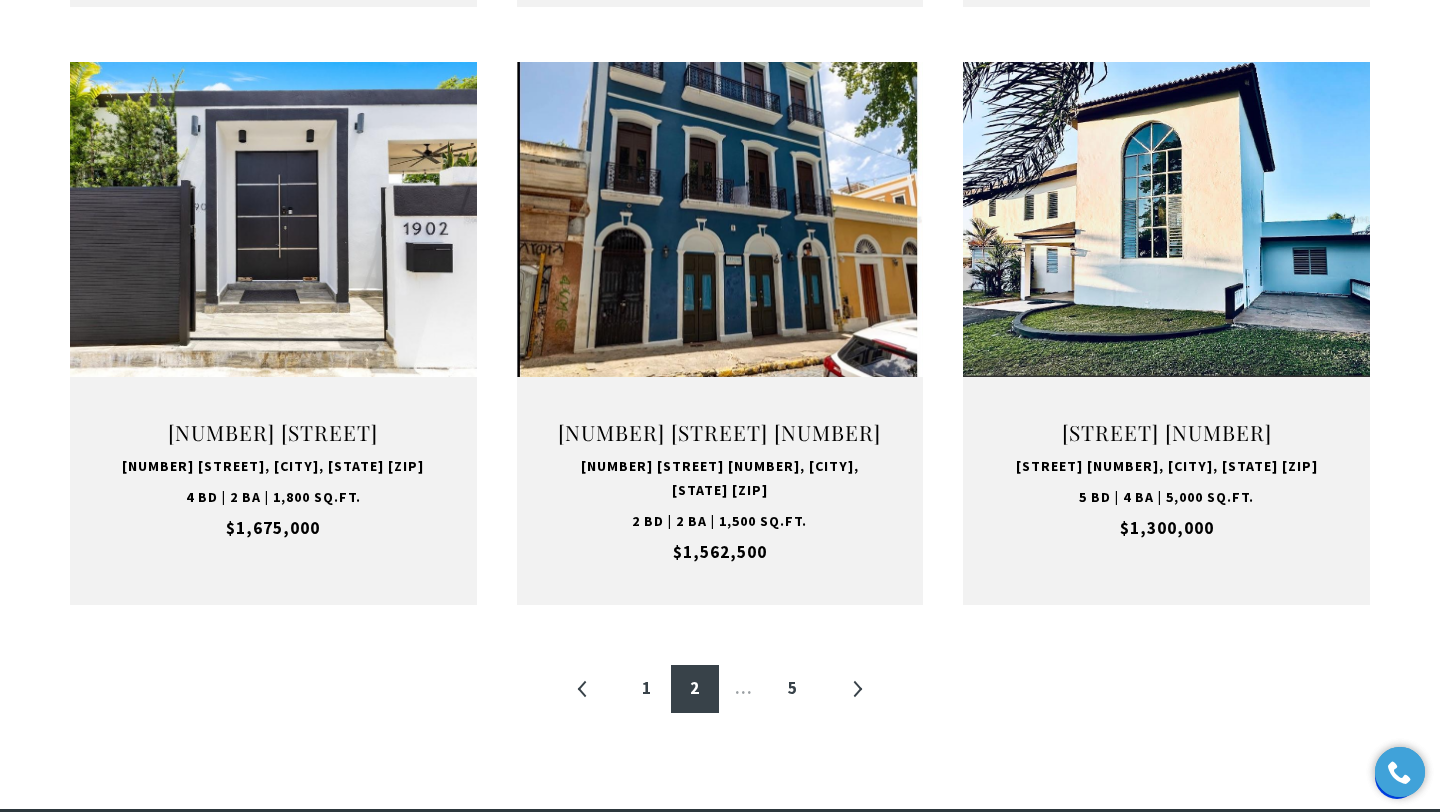 scroll, scrollTop: 1961, scrollLeft: 0, axis: vertical 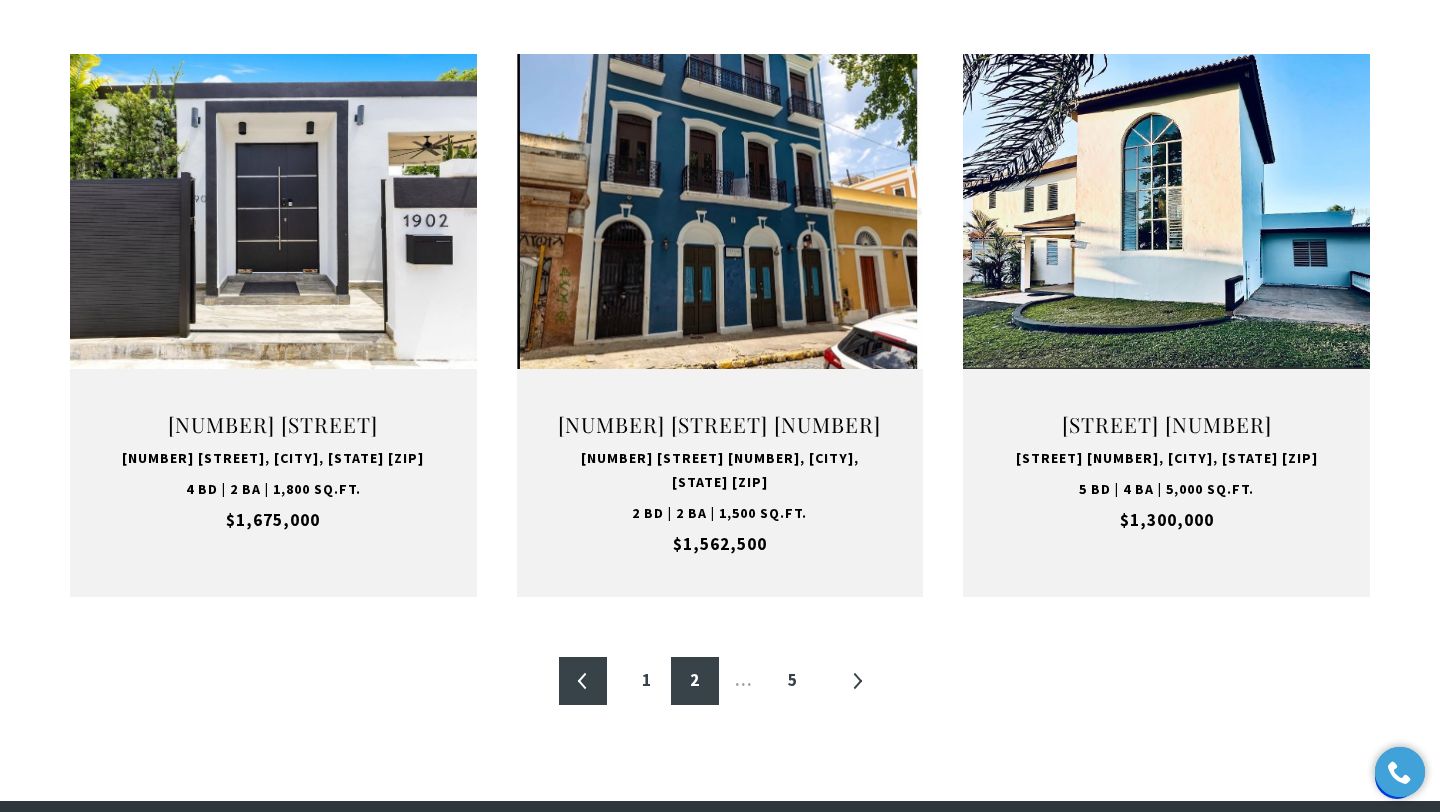 click on "«" at bounding box center (583, 681) 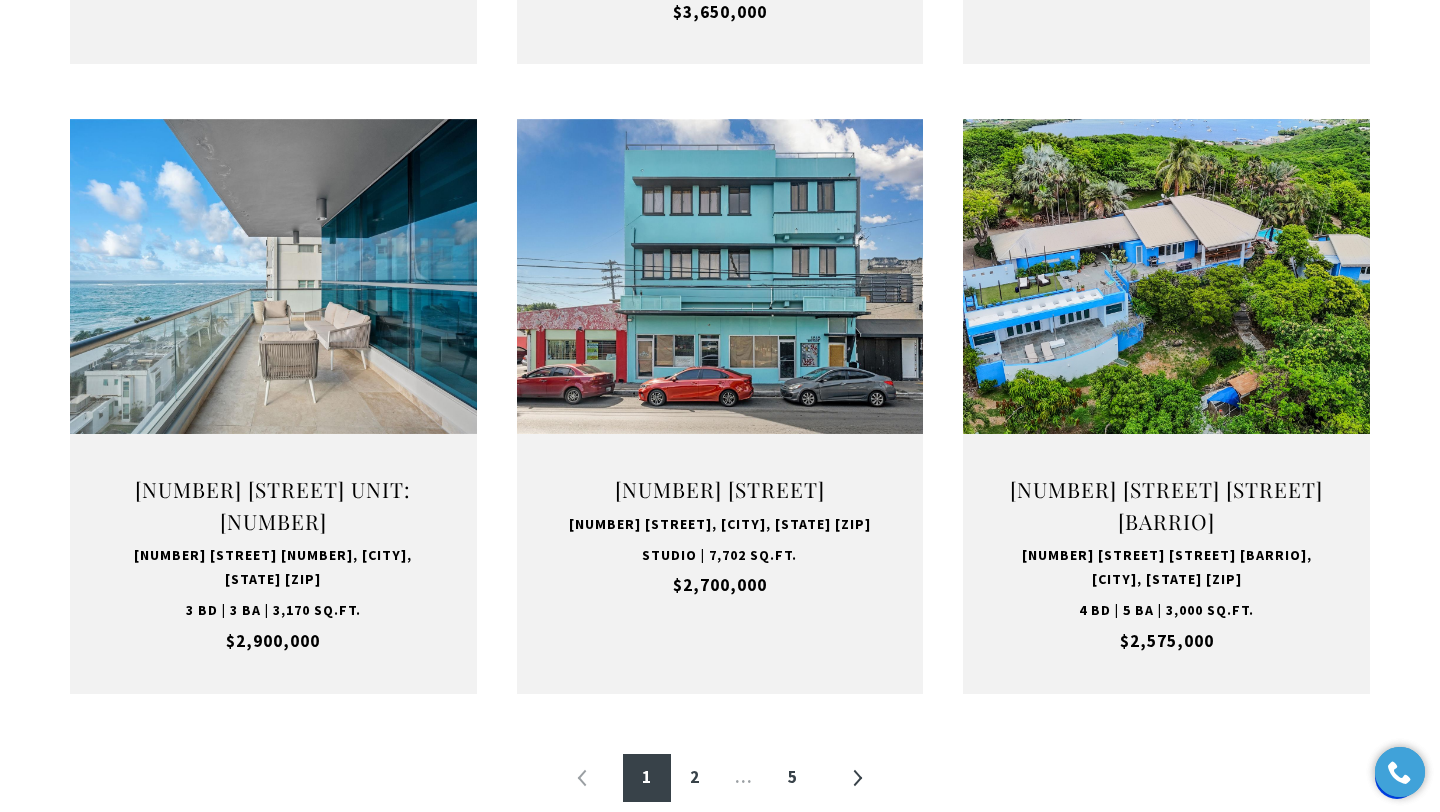 scroll, scrollTop: 1923, scrollLeft: 0, axis: vertical 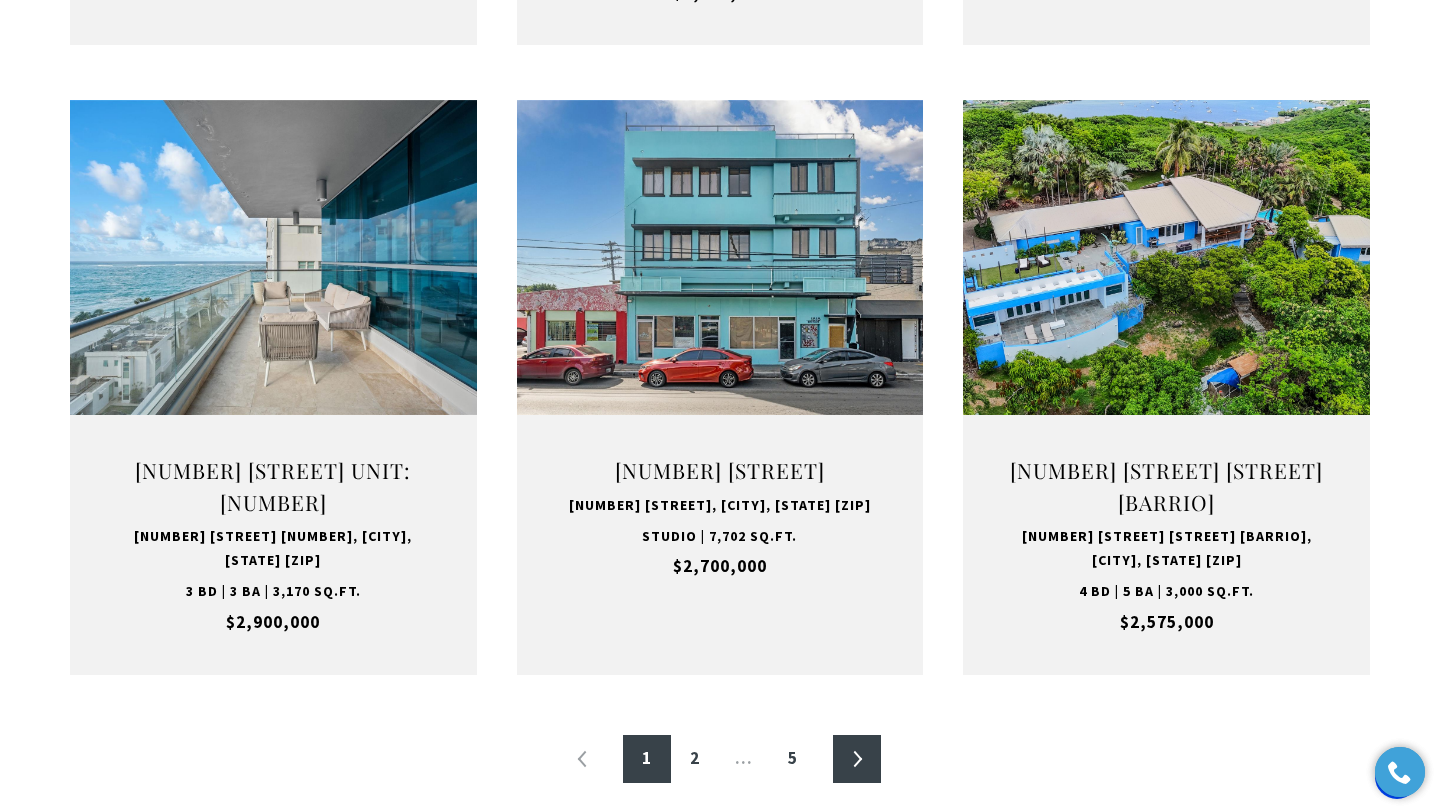 click on "»" at bounding box center (857, 759) 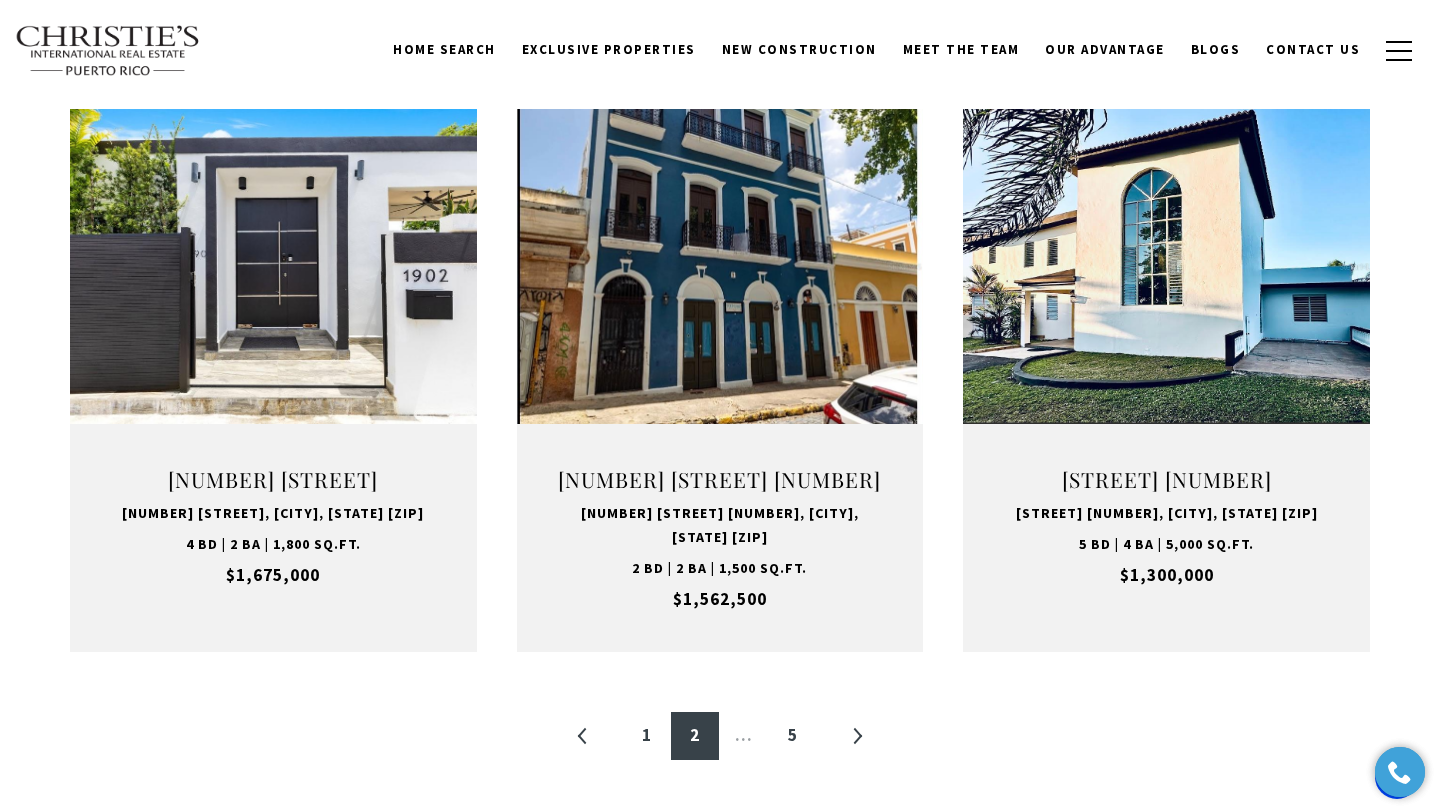 scroll, scrollTop: 1903, scrollLeft: 0, axis: vertical 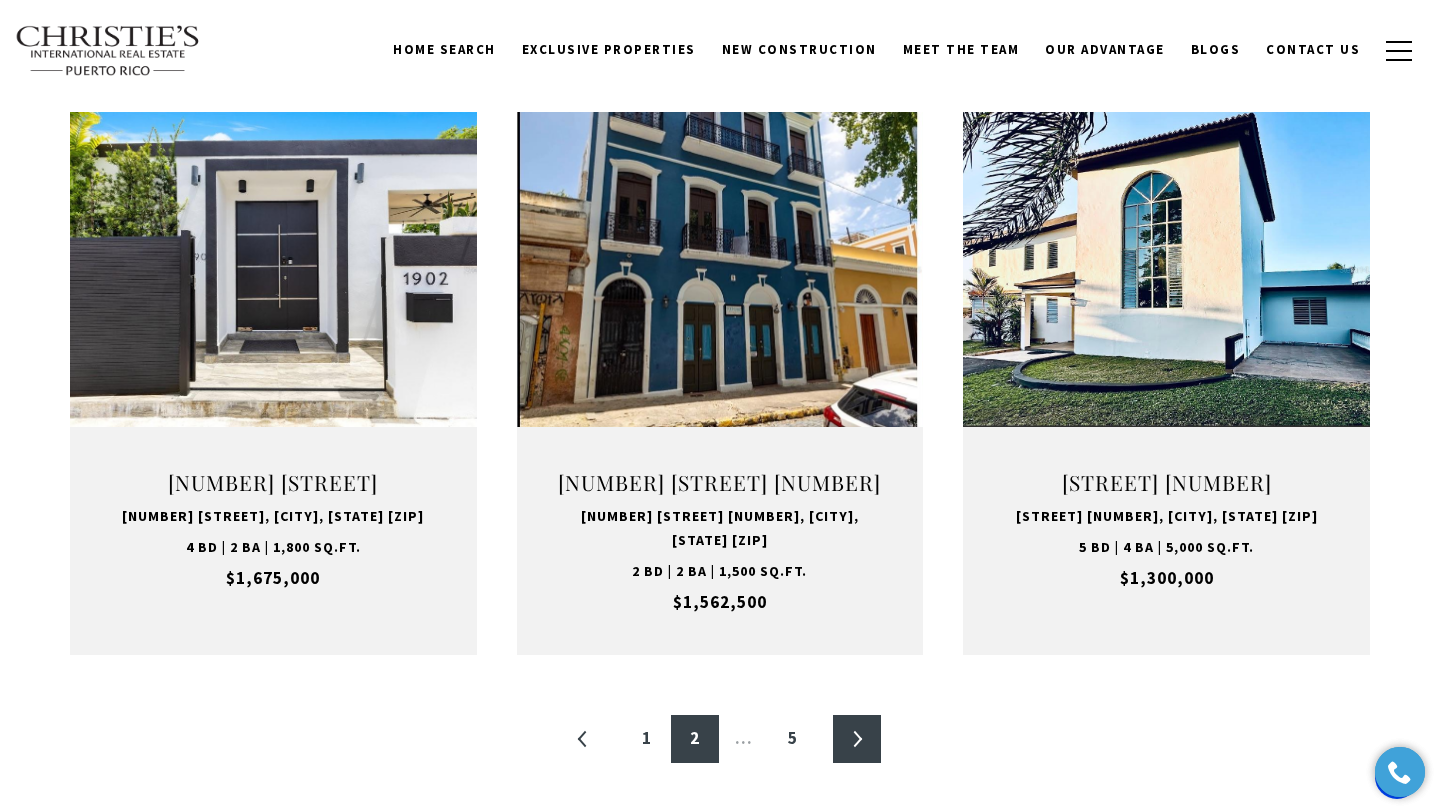 click on "»" at bounding box center [857, 739] 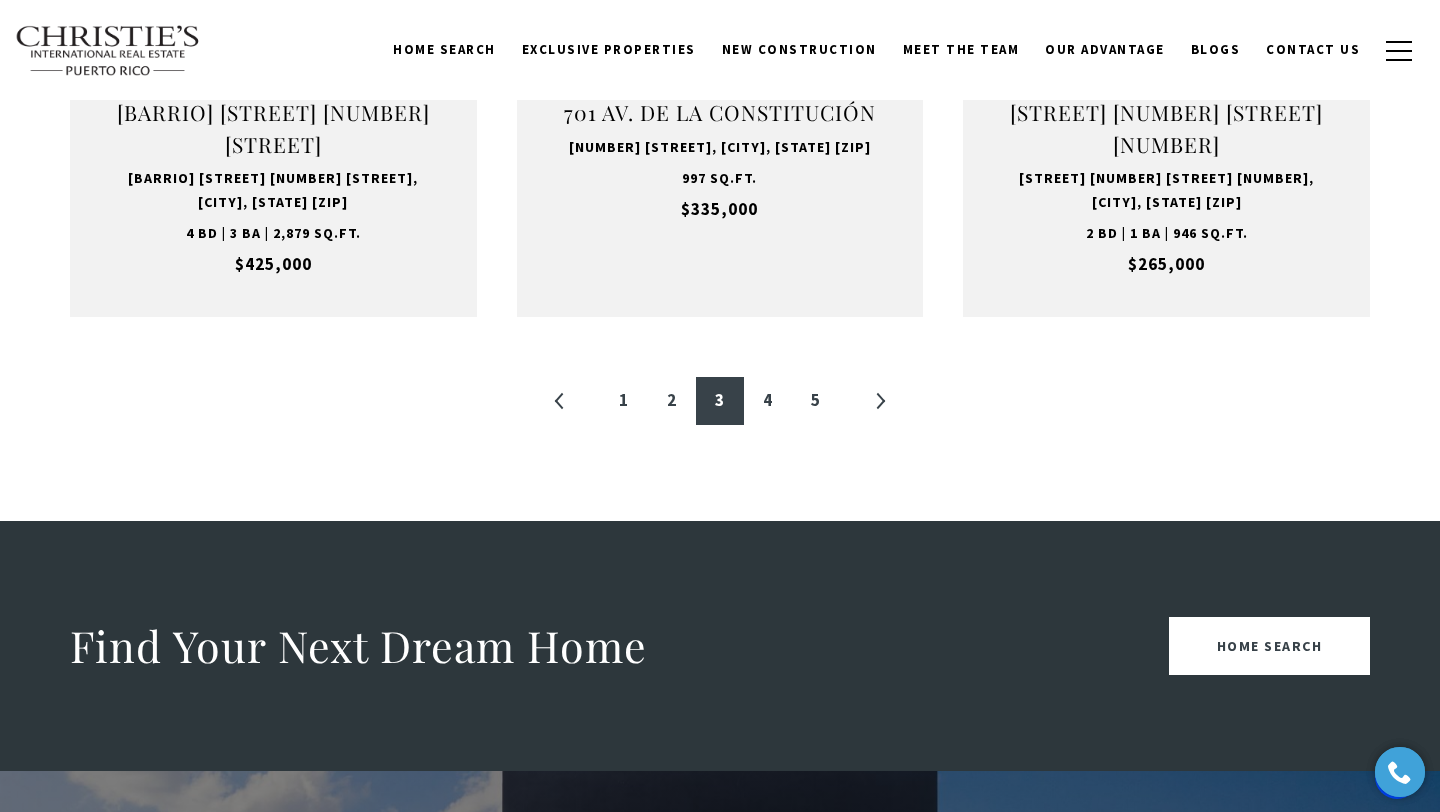 scroll, scrollTop: 2259, scrollLeft: 0, axis: vertical 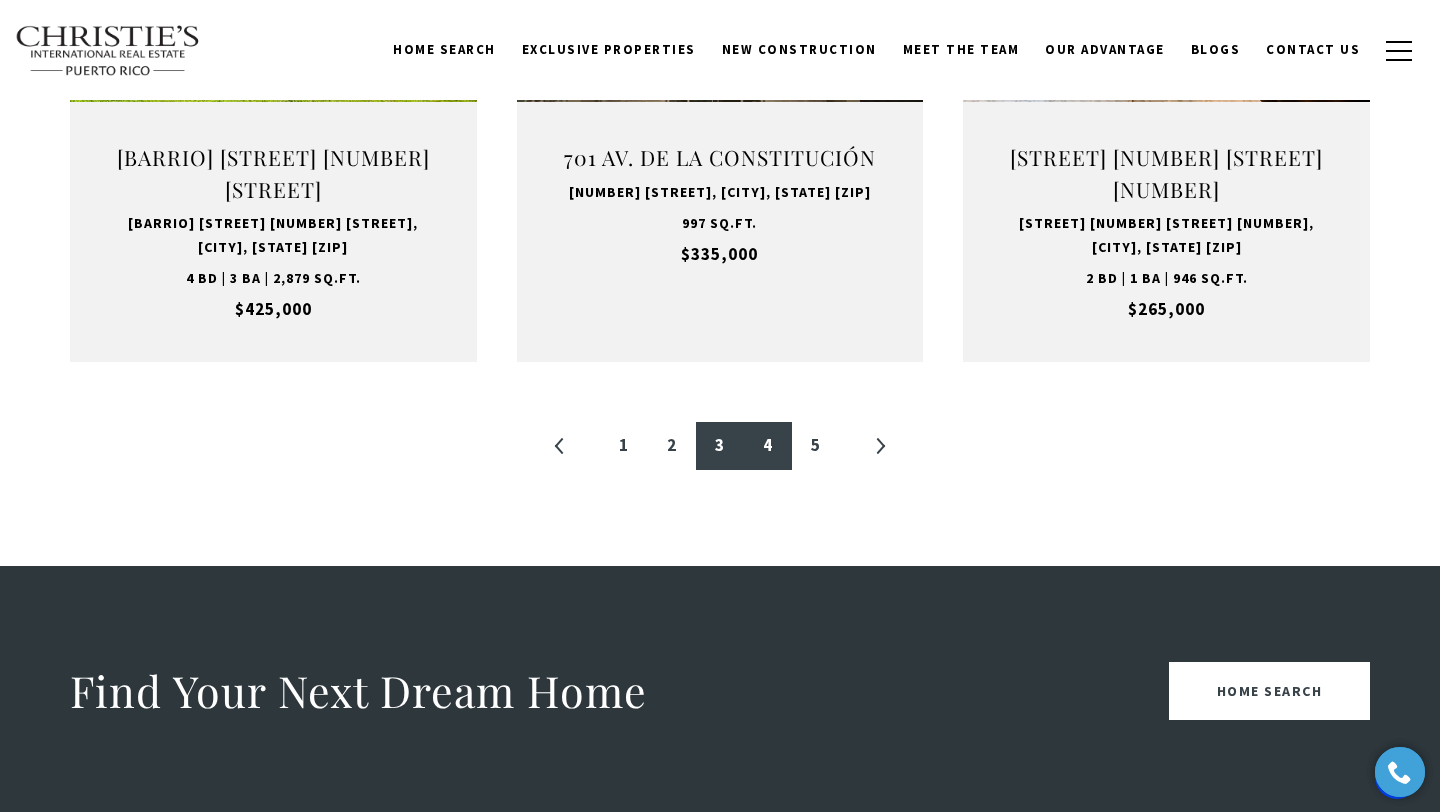 click on "4" at bounding box center (768, 446) 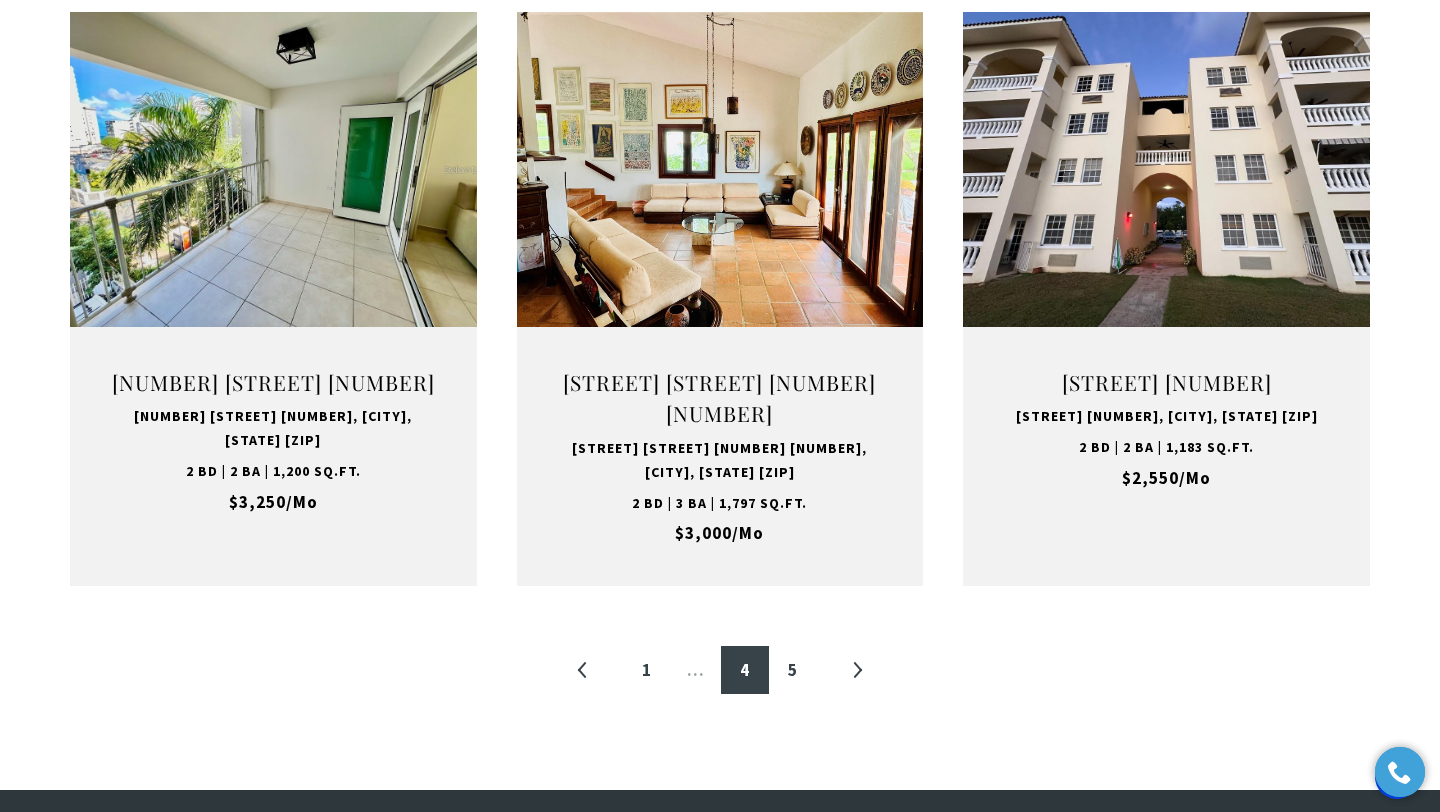 scroll, scrollTop: 2069, scrollLeft: 0, axis: vertical 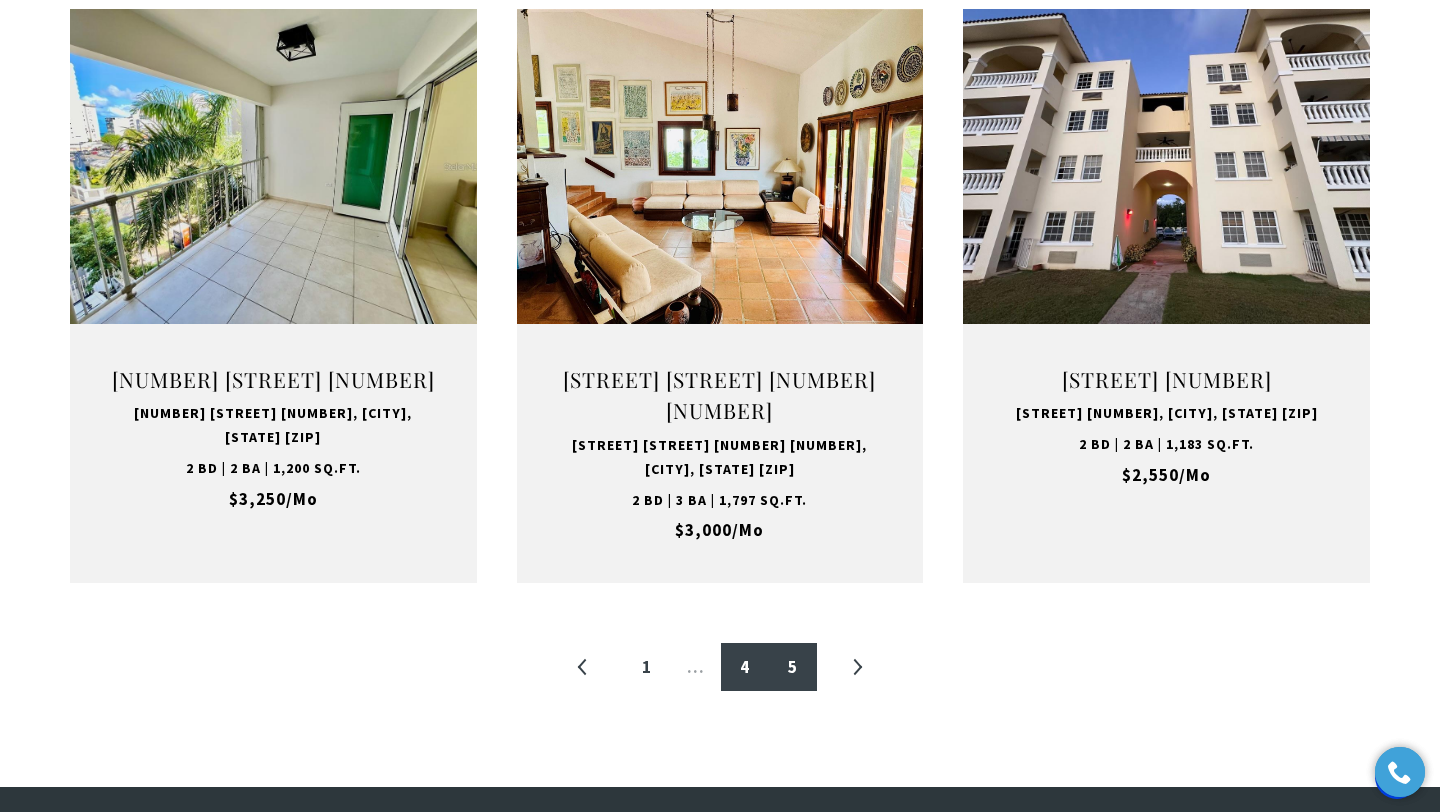 click on "5" at bounding box center (793, 667) 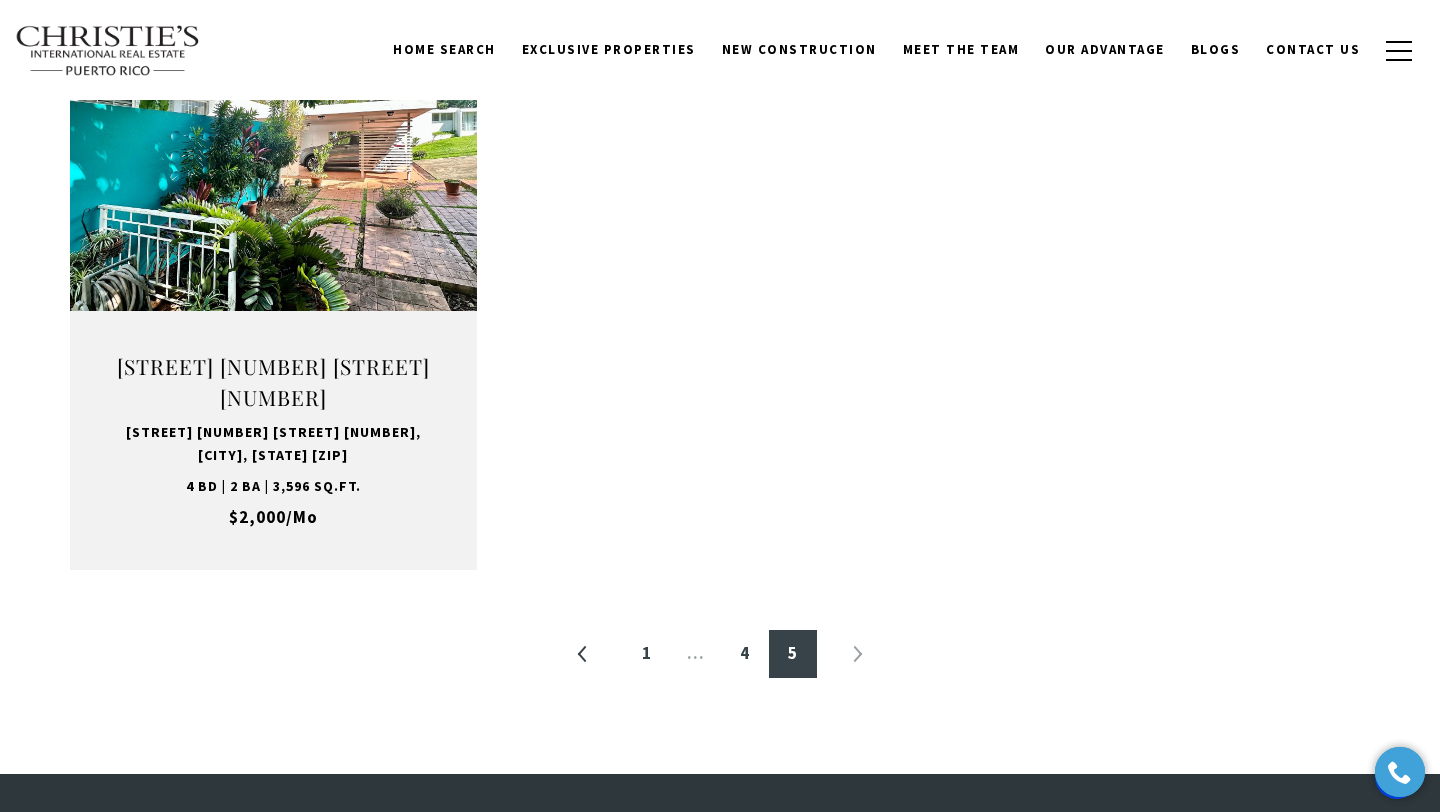 scroll, scrollTop: 1190, scrollLeft: 0, axis: vertical 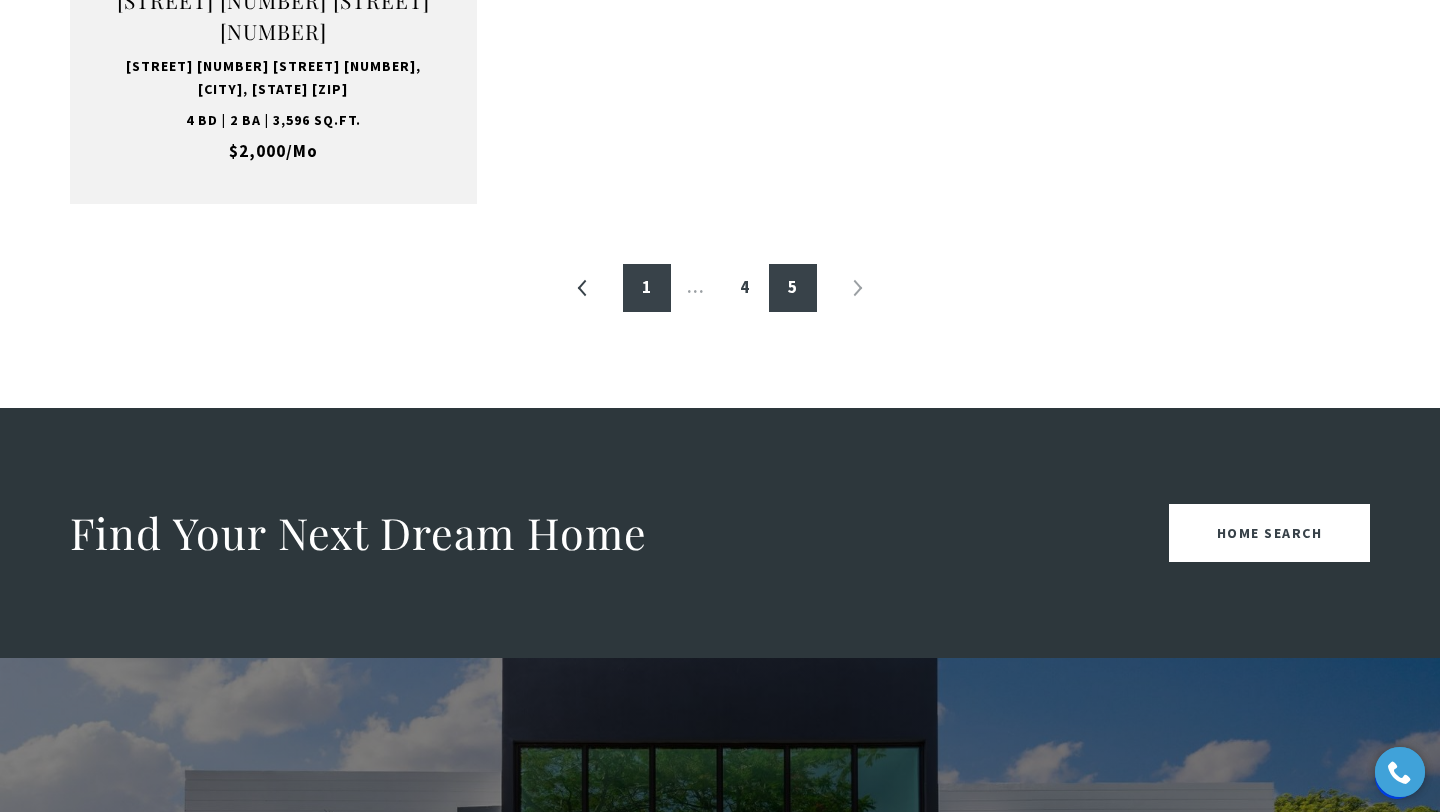 click on "1" at bounding box center [647, 288] 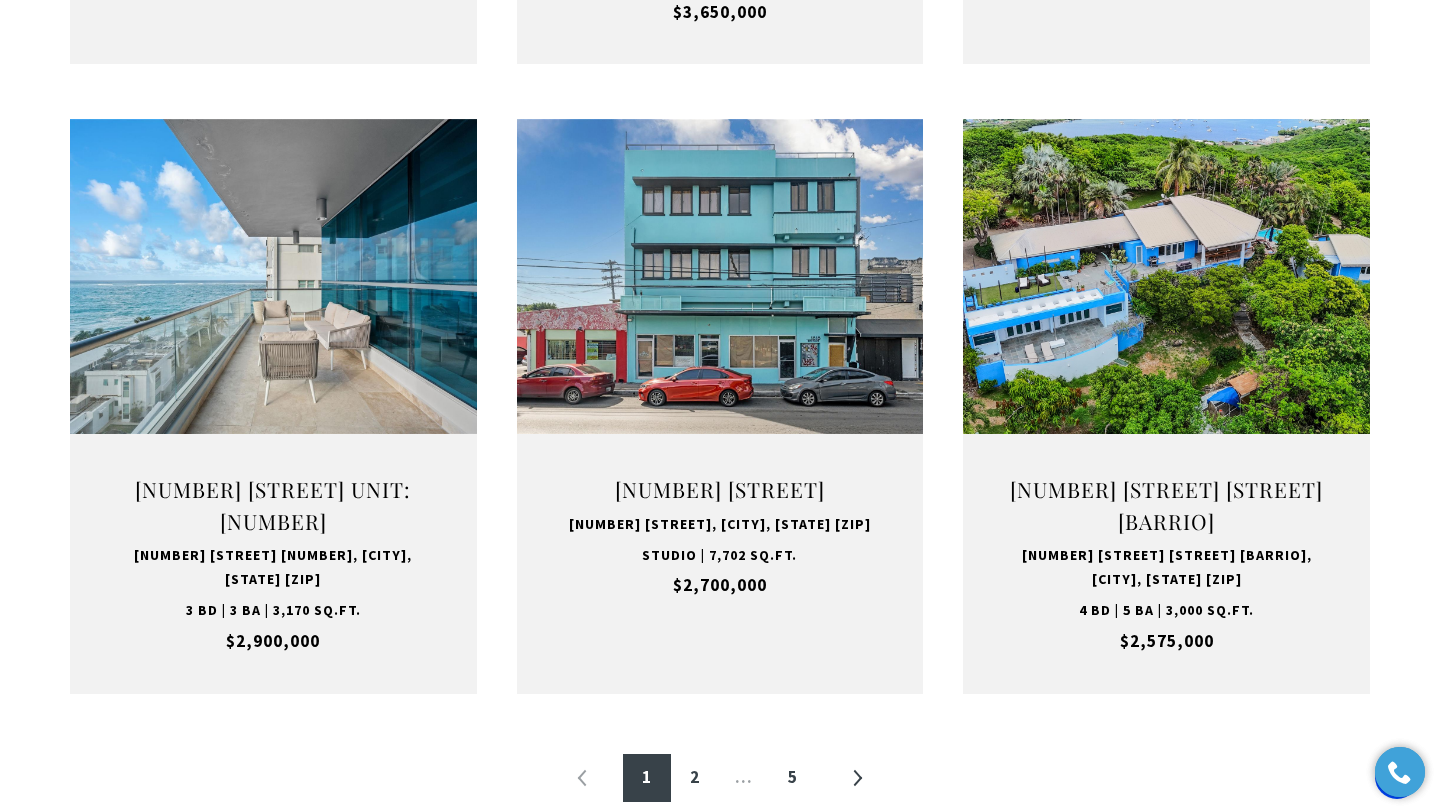 scroll, scrollTop: 1980, scrollLeft: 0, axis: vertical 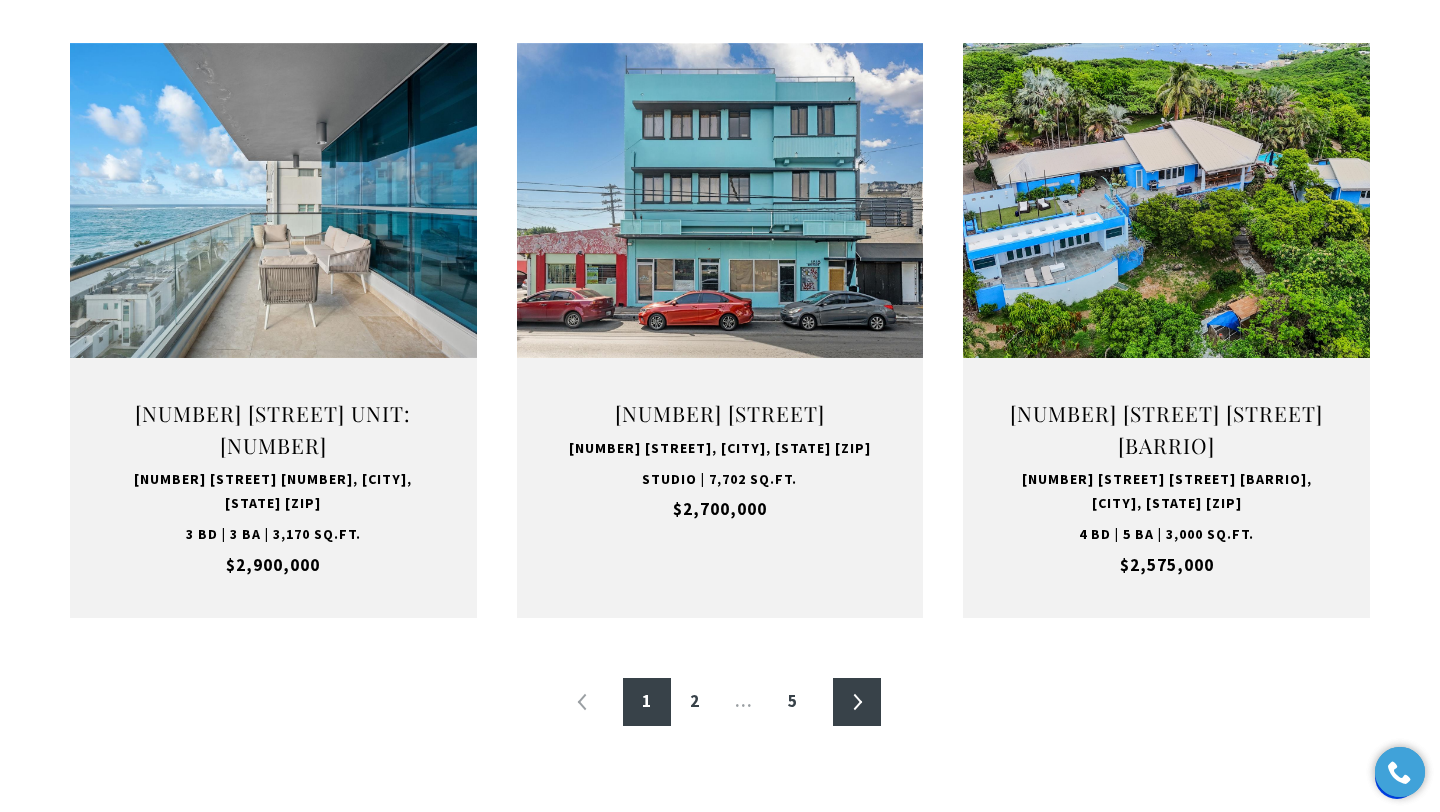 click on "»" at bounding box center [857, 702] 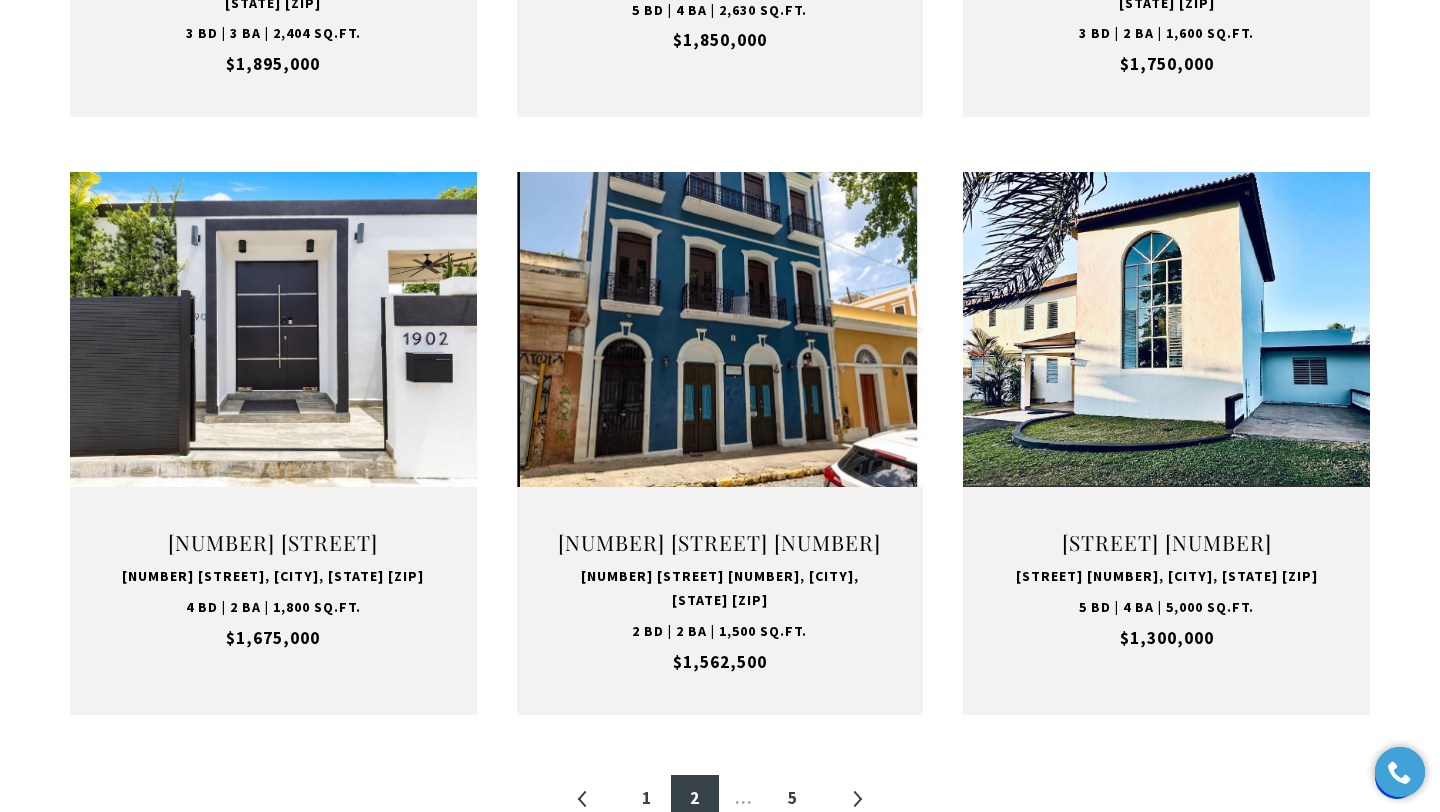 scroll, scrollTop: 1846, scrollLeft: 0, axis: vertical 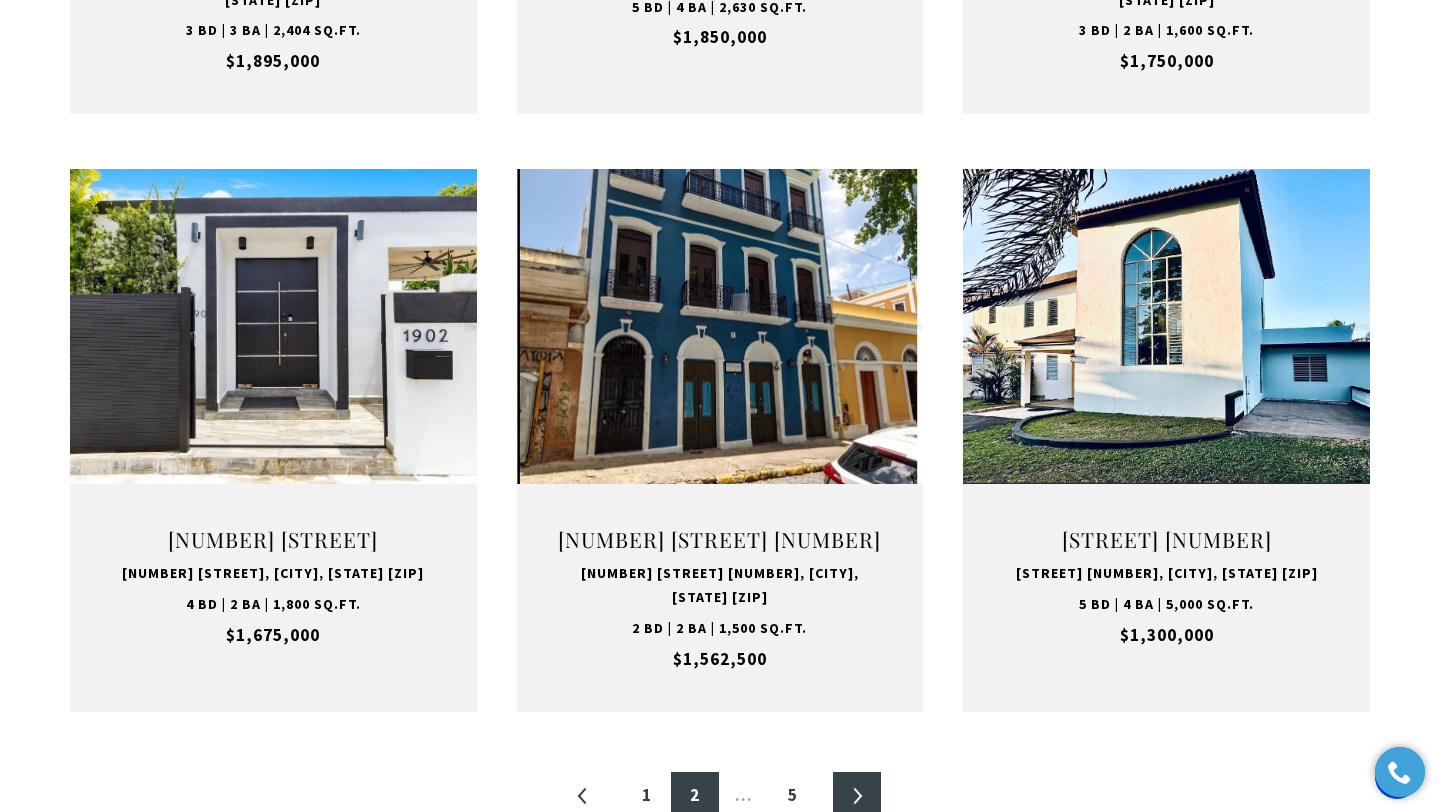 click on "»" at bounding box center [857, 796] 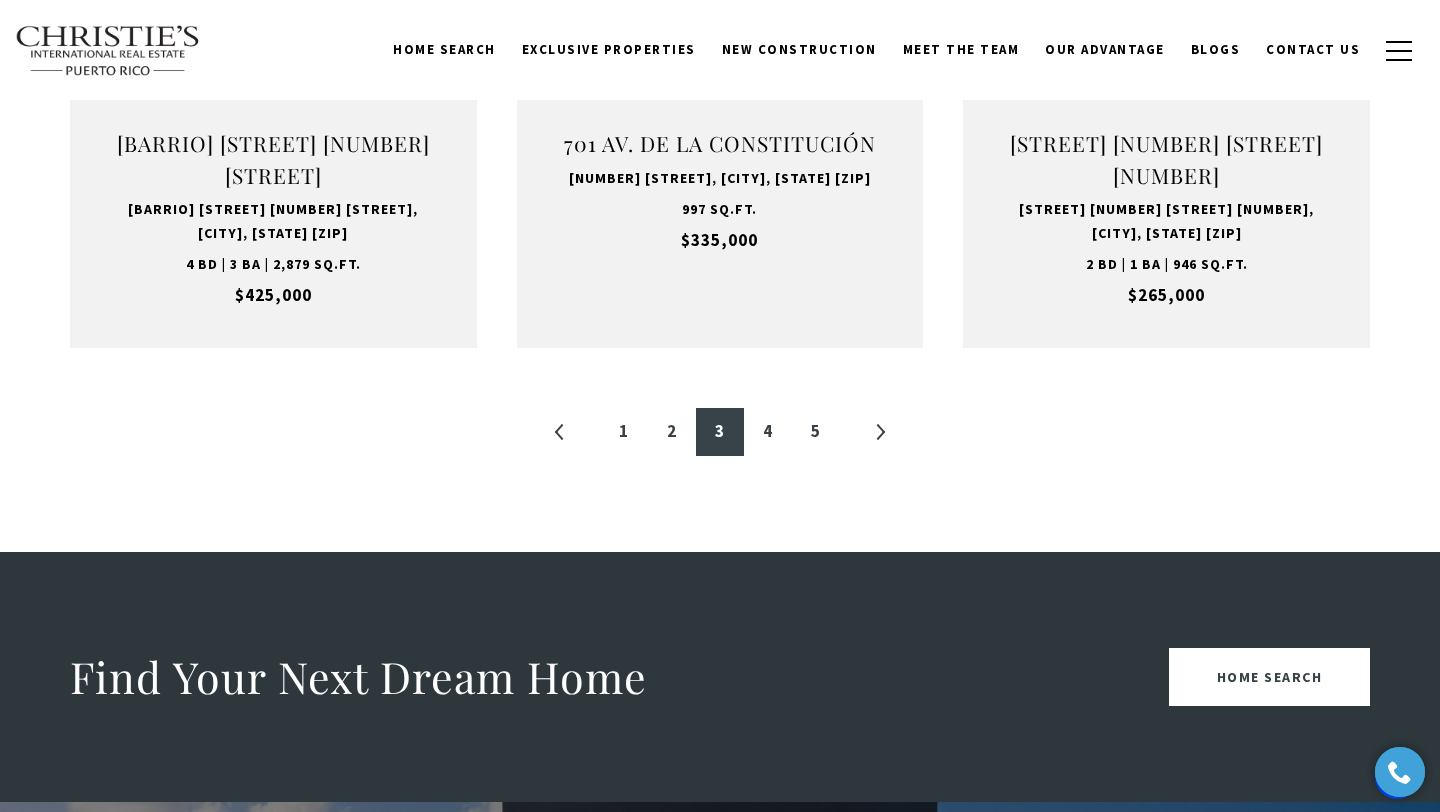 scroll, scrollTop: 2244, scrollLeft: 0, axis: vertical 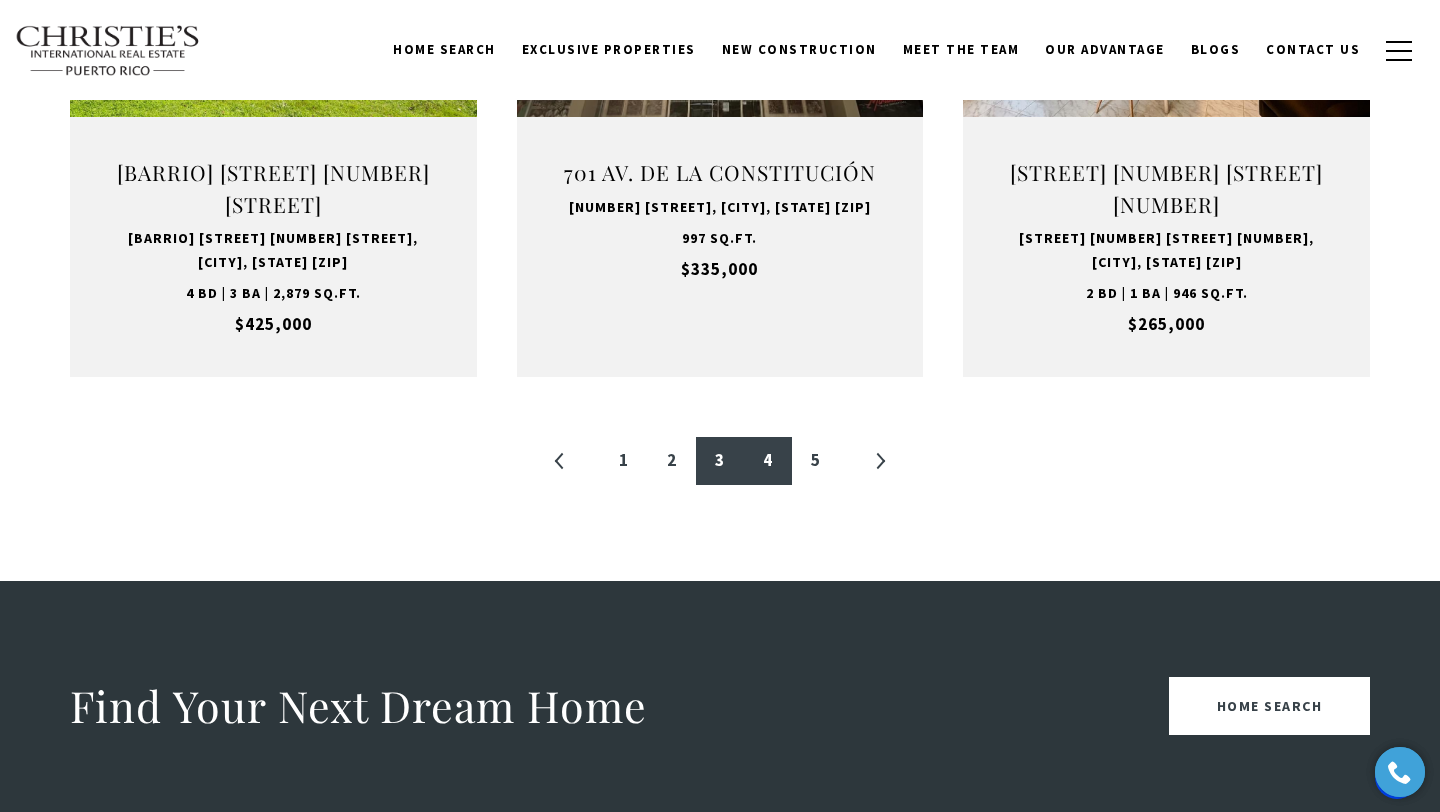 click on "4" at bounding box center (768, 461) 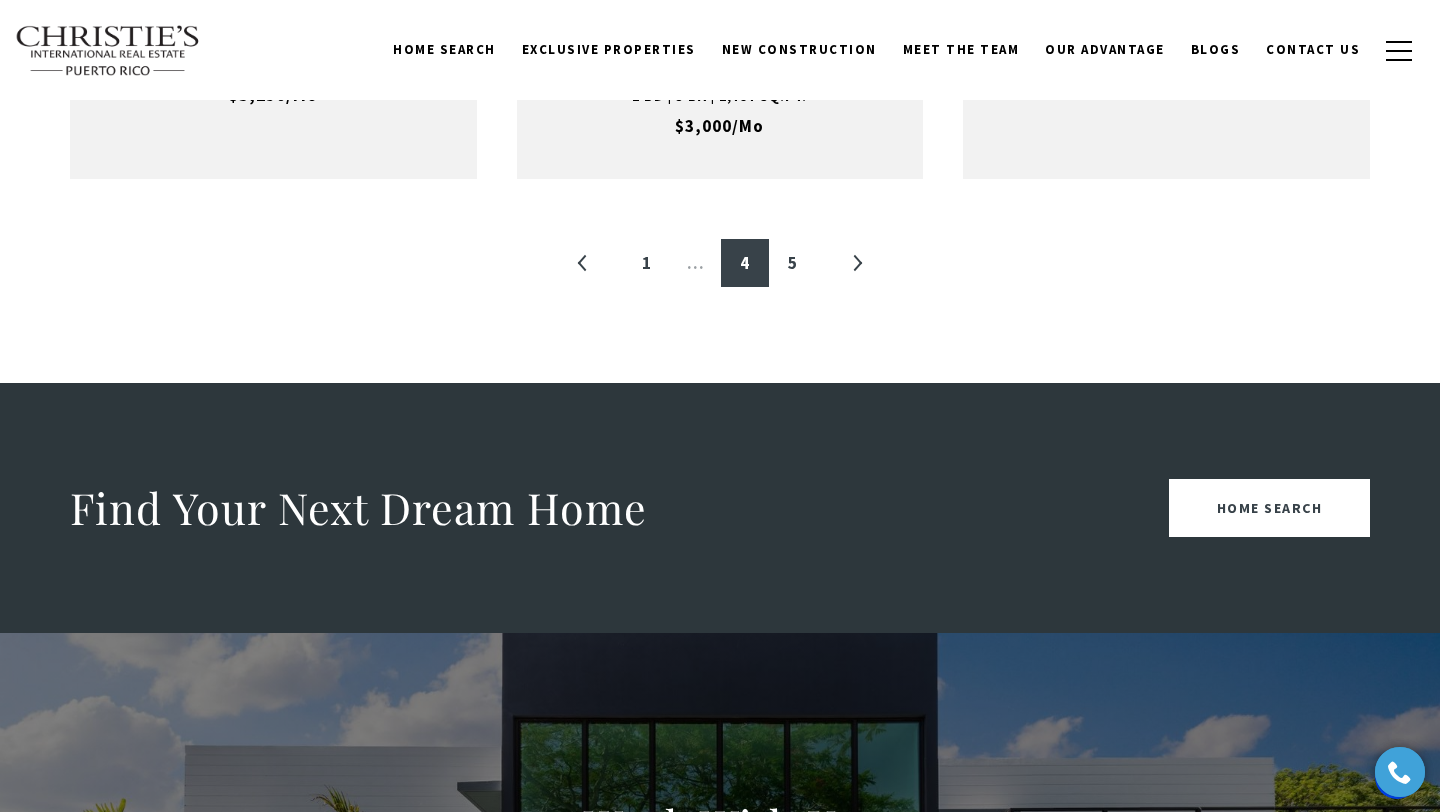 scroll, scrollTop: 2458, scrollLeft: 0, axis: vertical 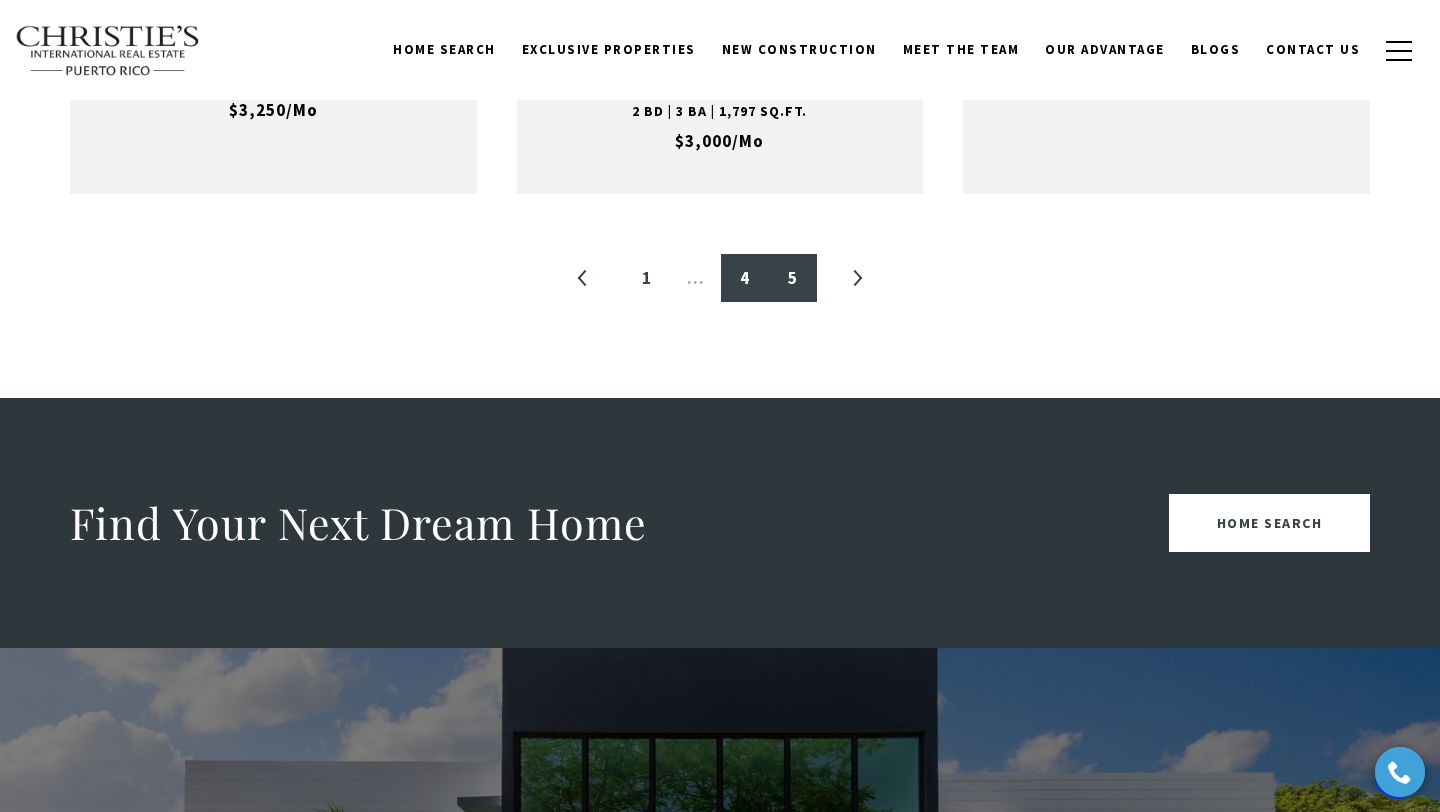 click on "5" at bounding box center [793, 278] 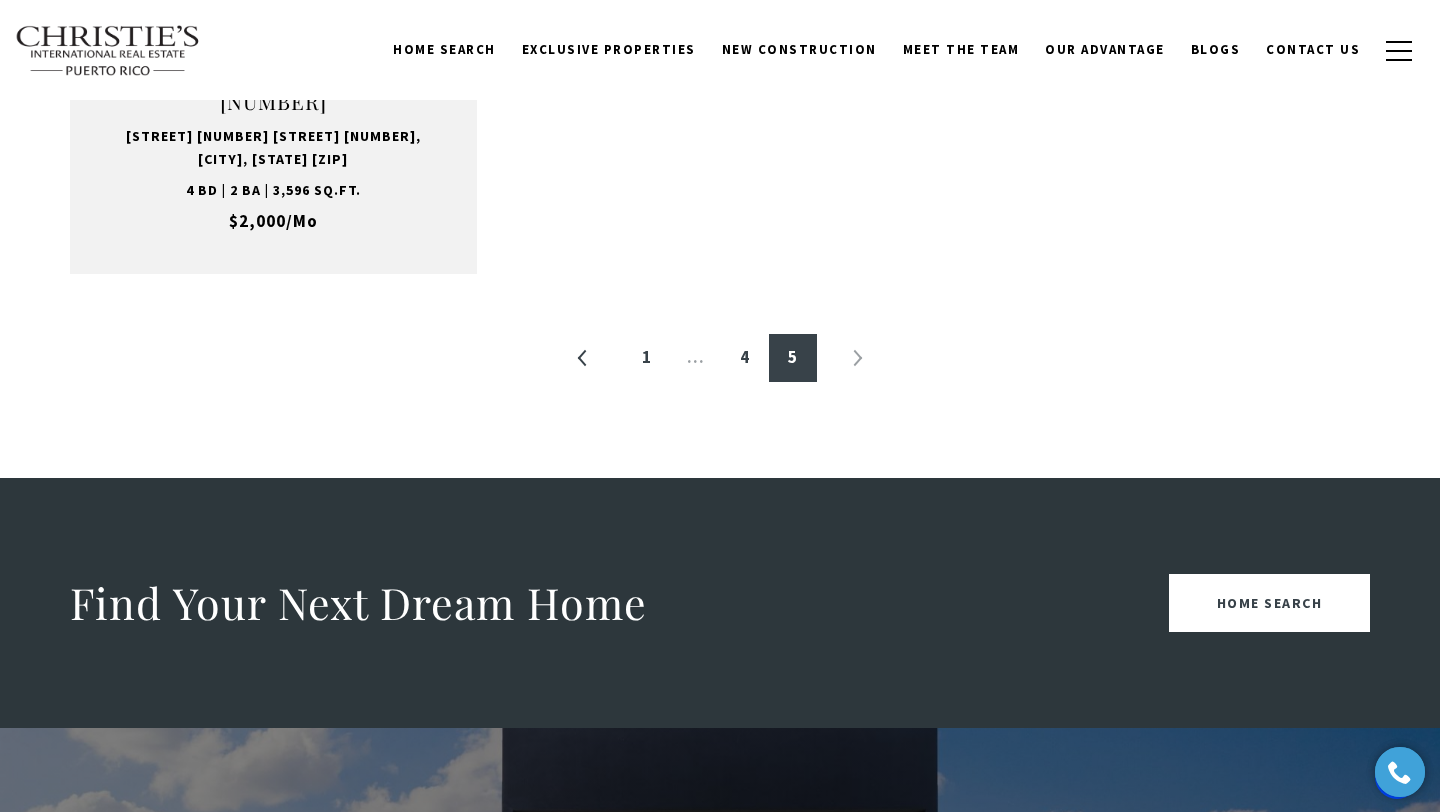 scroll, scrollTop: 1039, scrollLeft: 0, axis: vertical 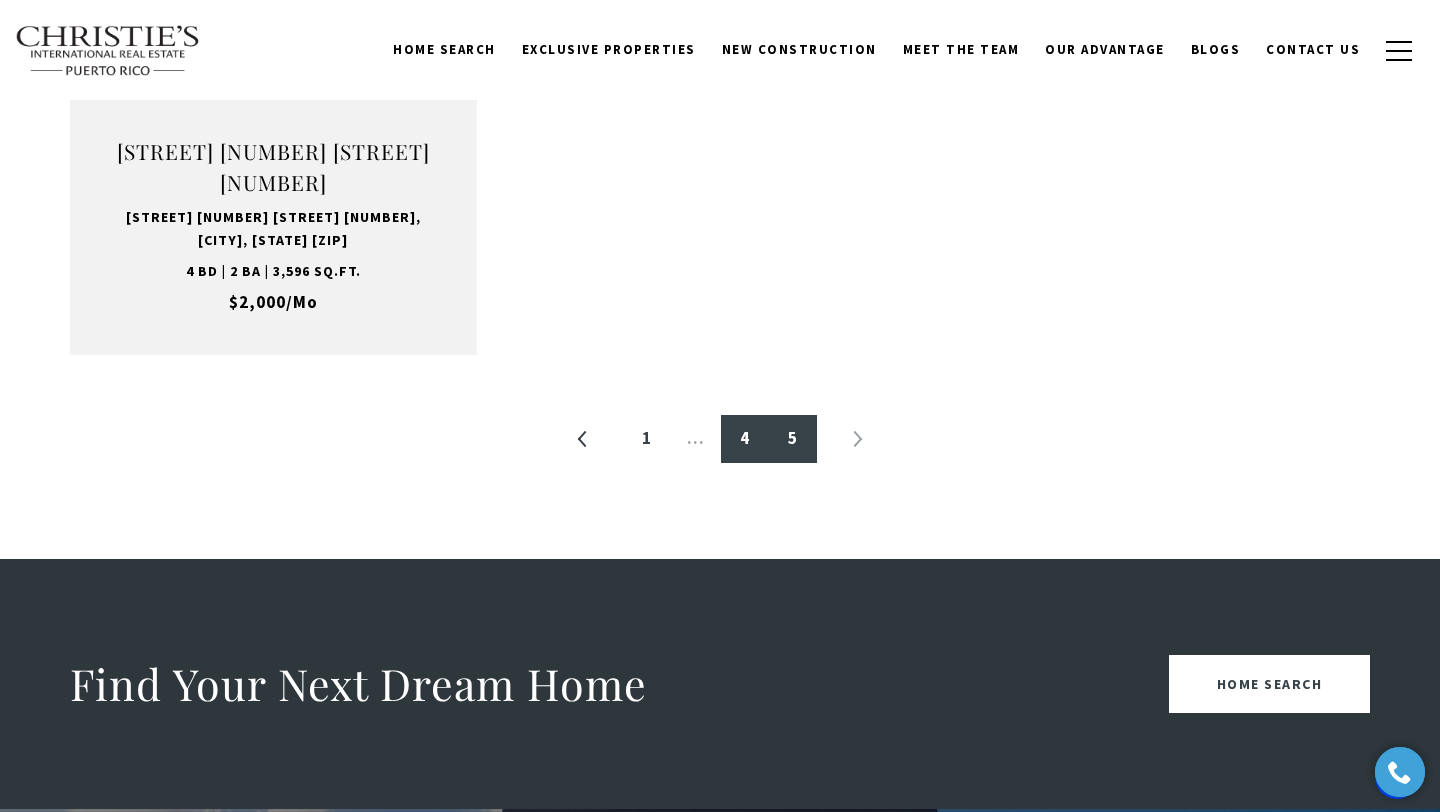 click on "4" at bounding box center [745, 439] 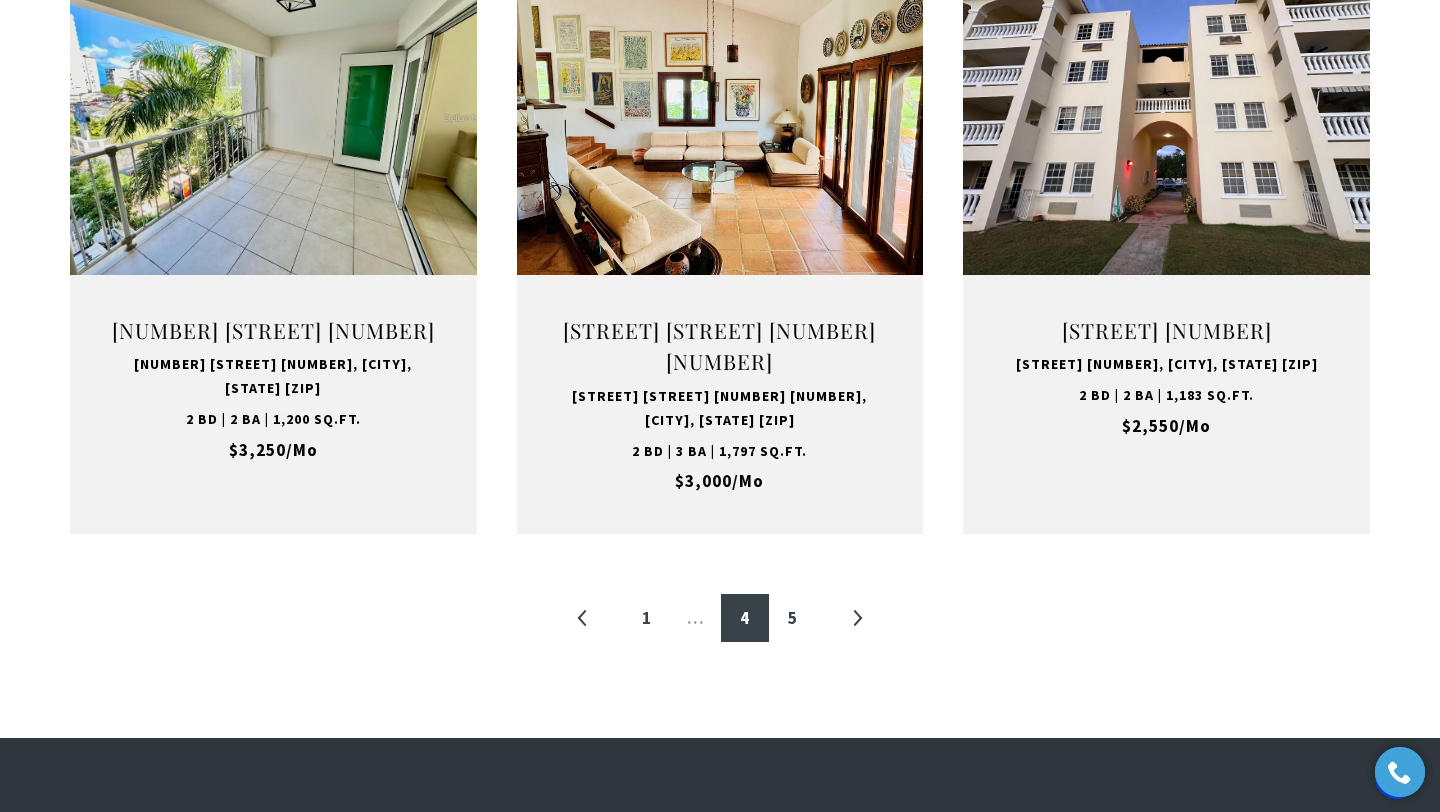 scroll, scrollTop: 2131, scrollLeft: 0, axis: vertical 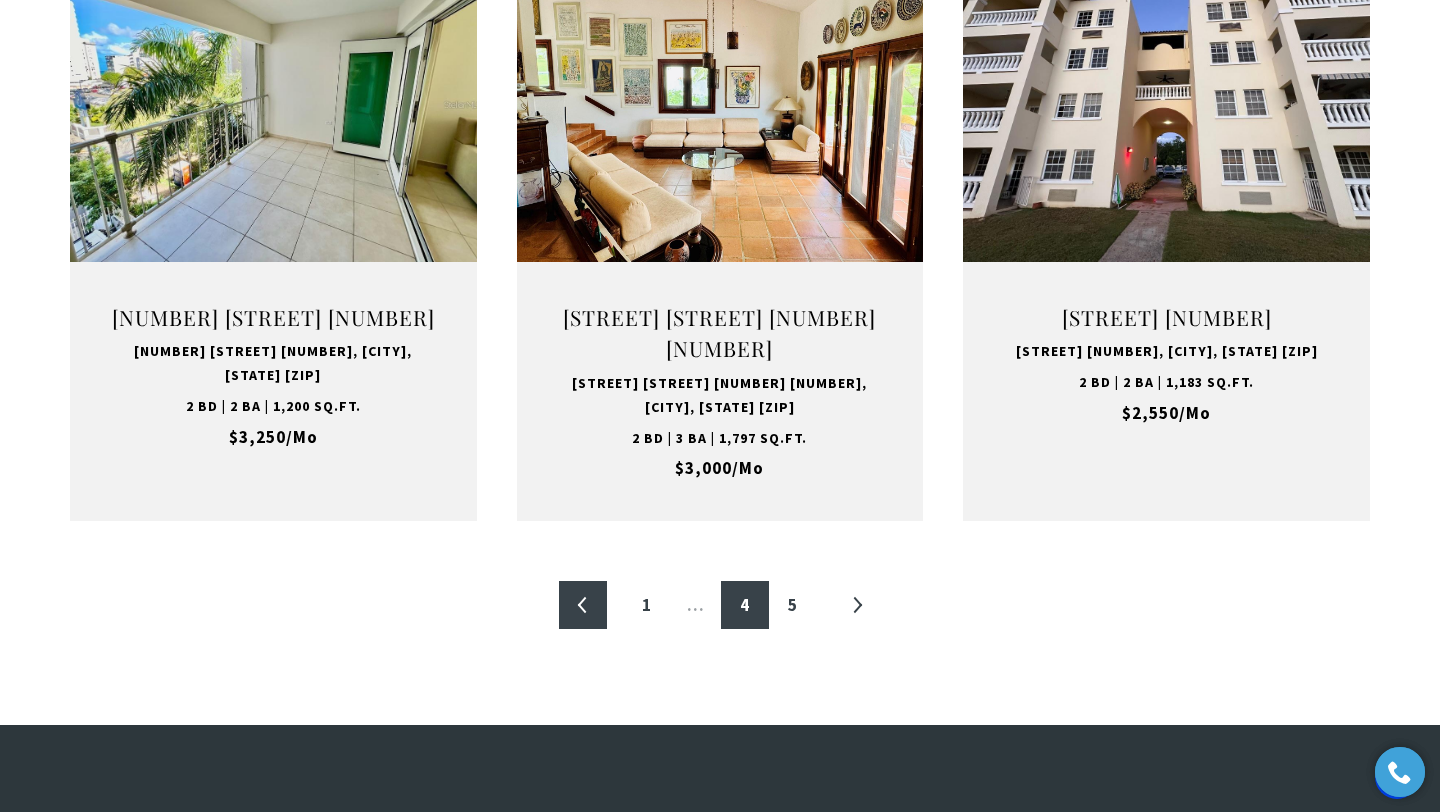 click on "«" at bounding box center [583, 605] 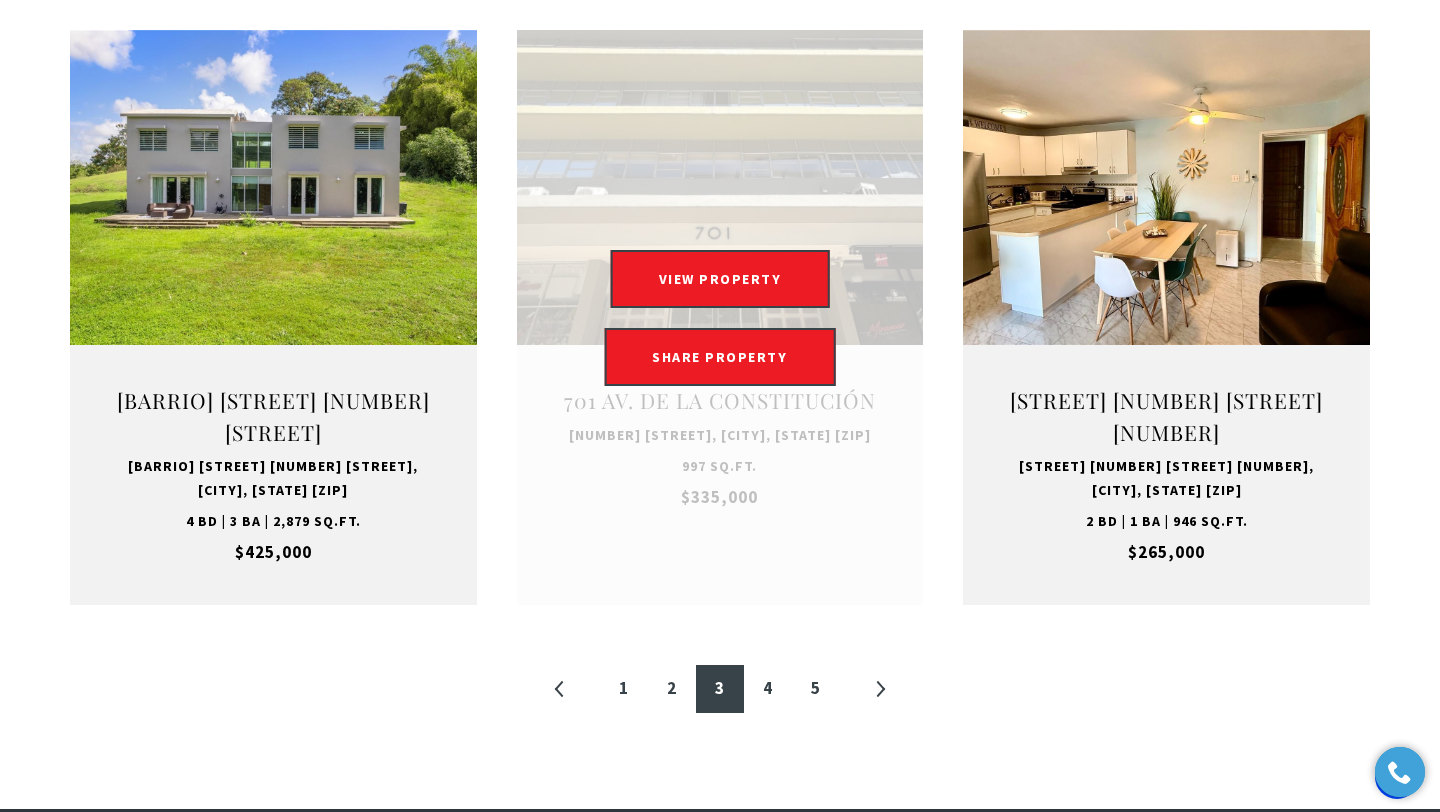 scroll, scrollTop: 2019, scrollLeft: 0, axis: vertical 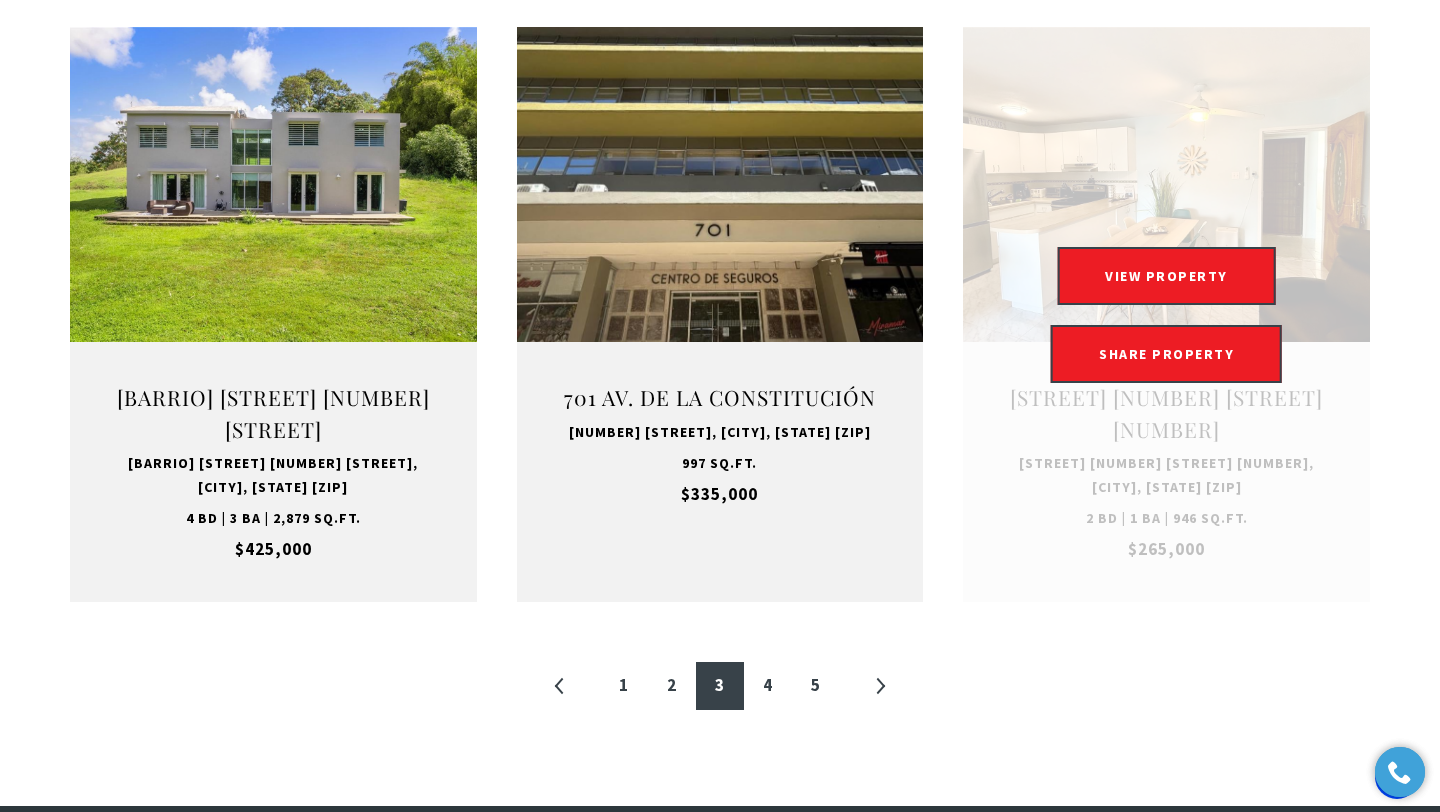 click at bounding box center (1166, 314) 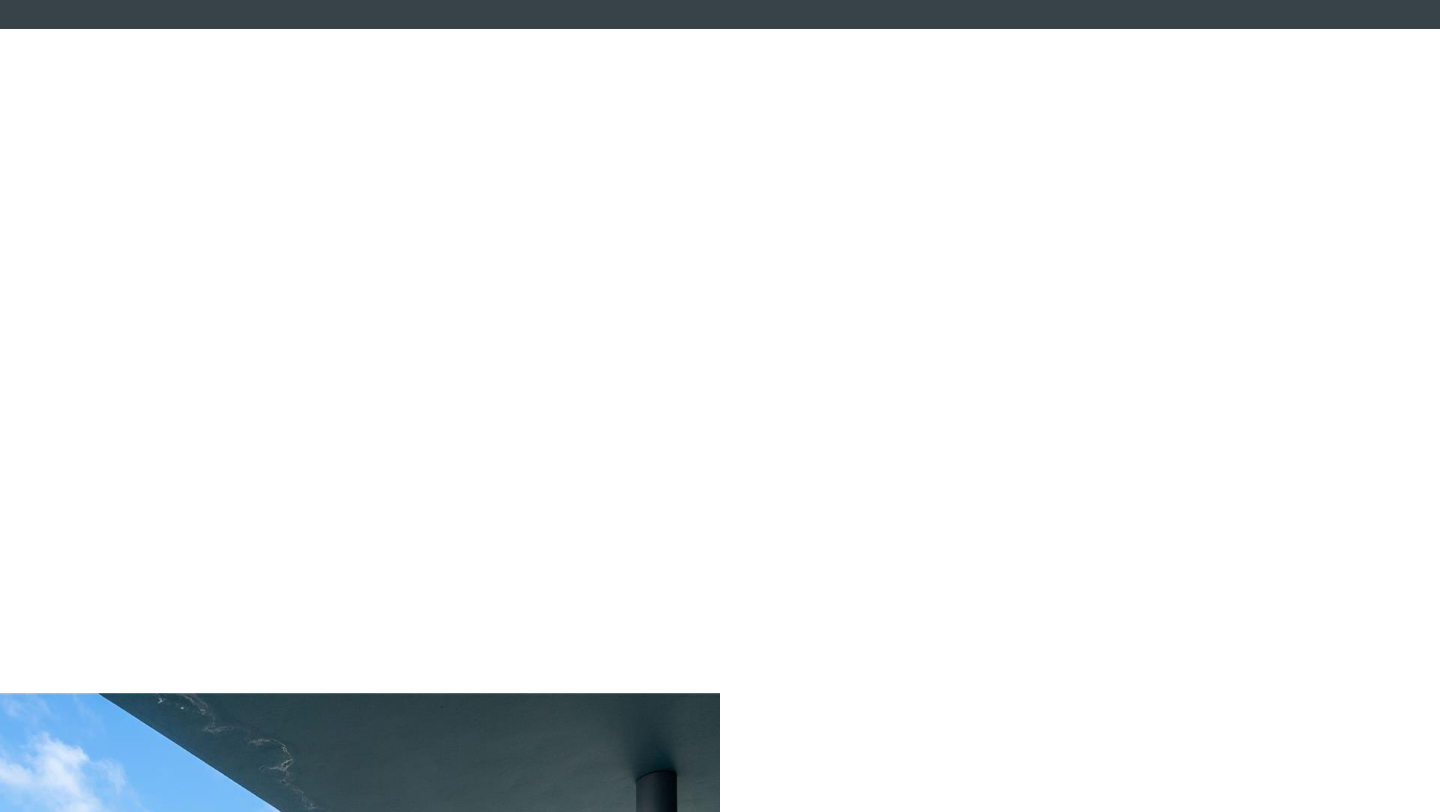 scroll, scrollTop: 0, scrollLeft: 0, axis: both 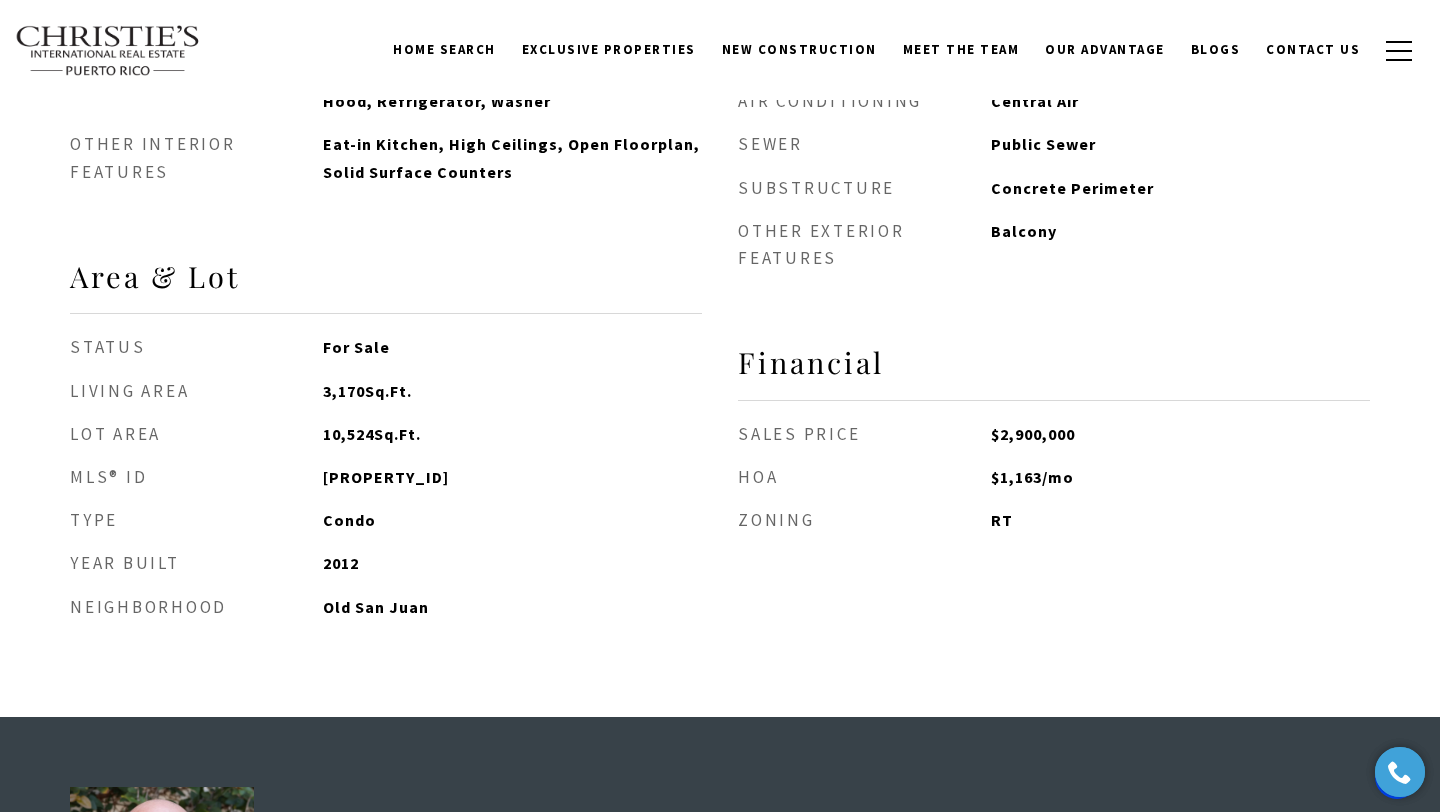 click on "Home Search
Dorado Beach
Rio Grande
Humacao
Coastal San Juan
Guaynabo
Puerto Rico West Coast
Culebra
Search Homes
Exclusive Properties
New Construction
Meet the Team
Hotel and Development Services
Specialists
Our Advantage
Blogs
Contact Us" at bounding box center [720, 50] 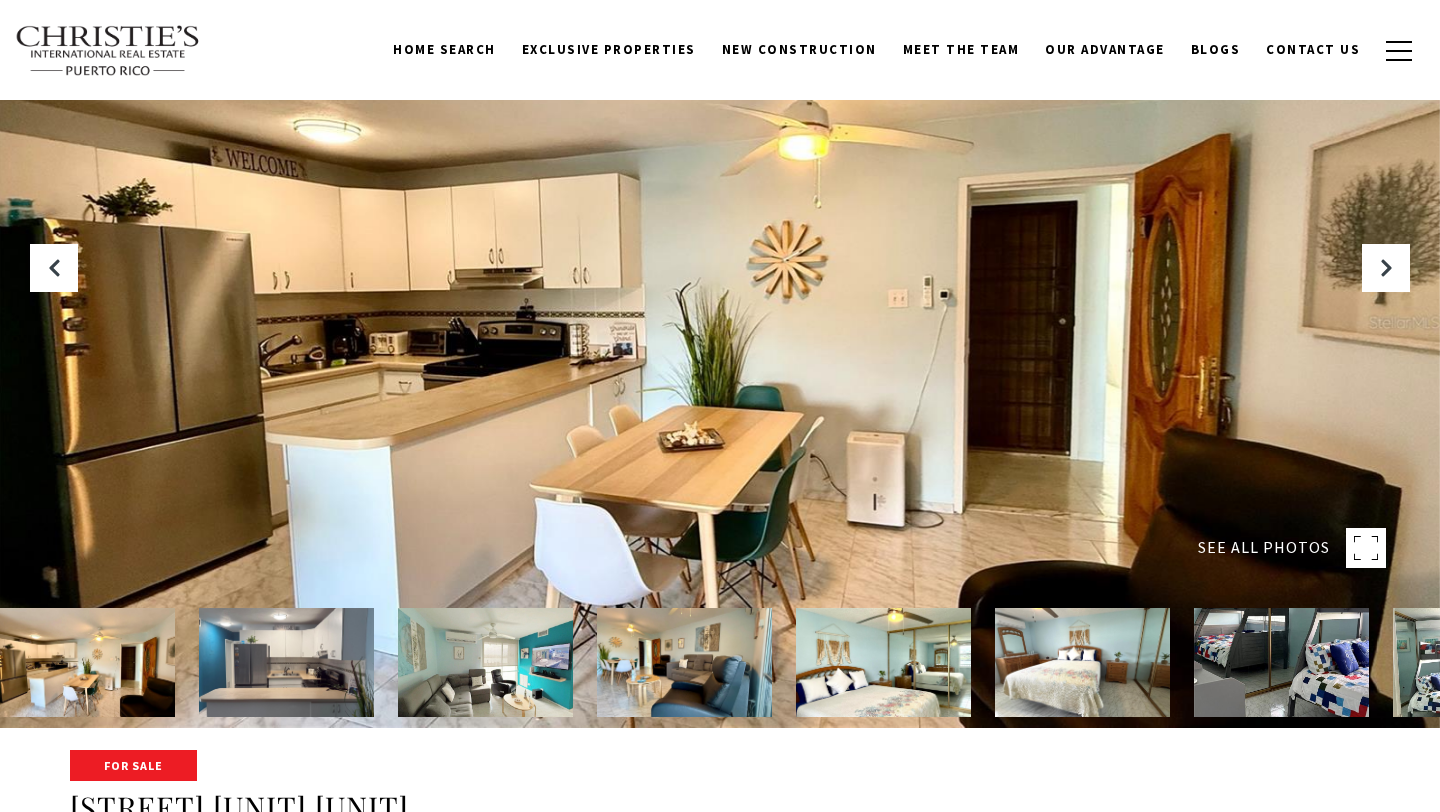 scroll, scrollTop: 1120, scrollLeft: 0, axis: vertical 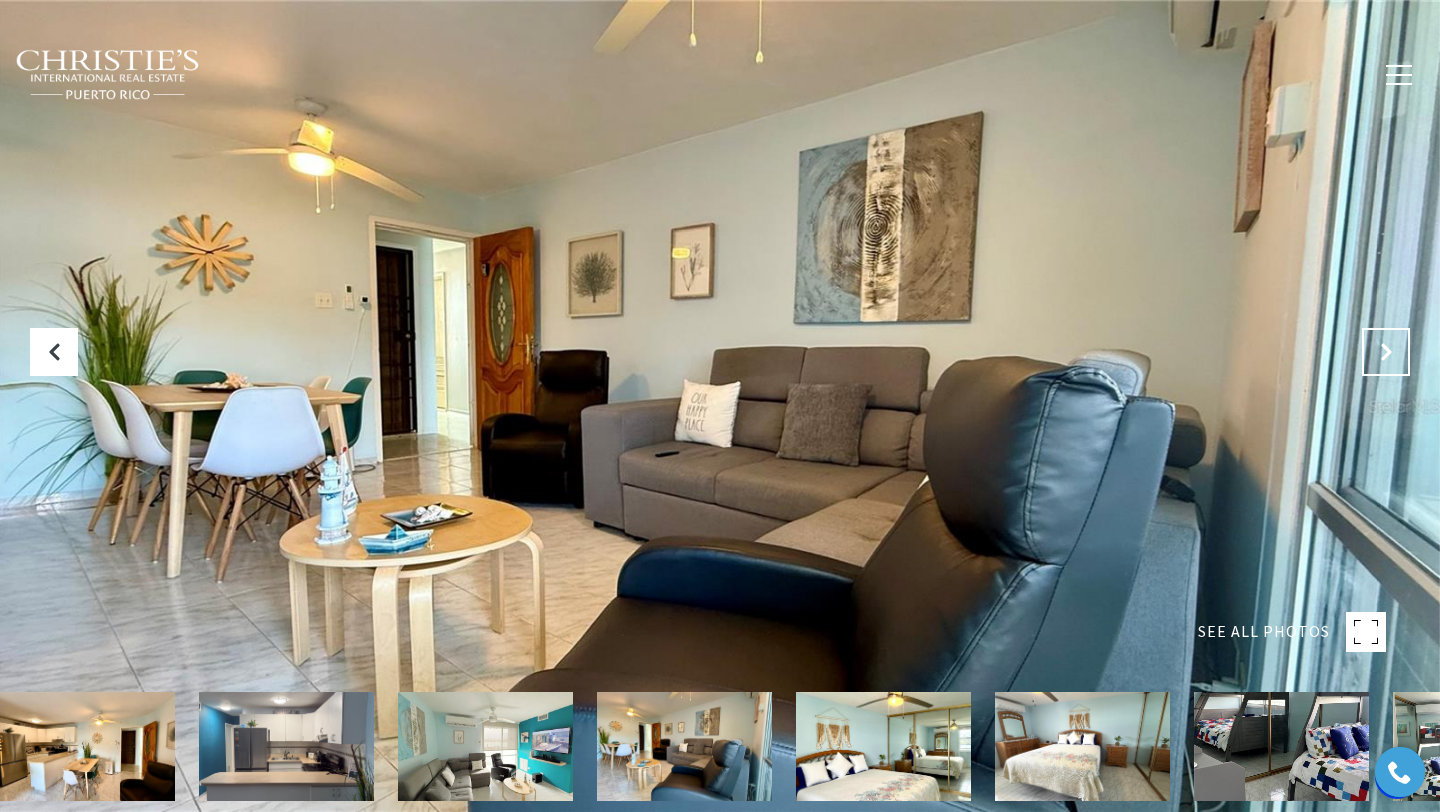 click at bounding box center (1386, 352) 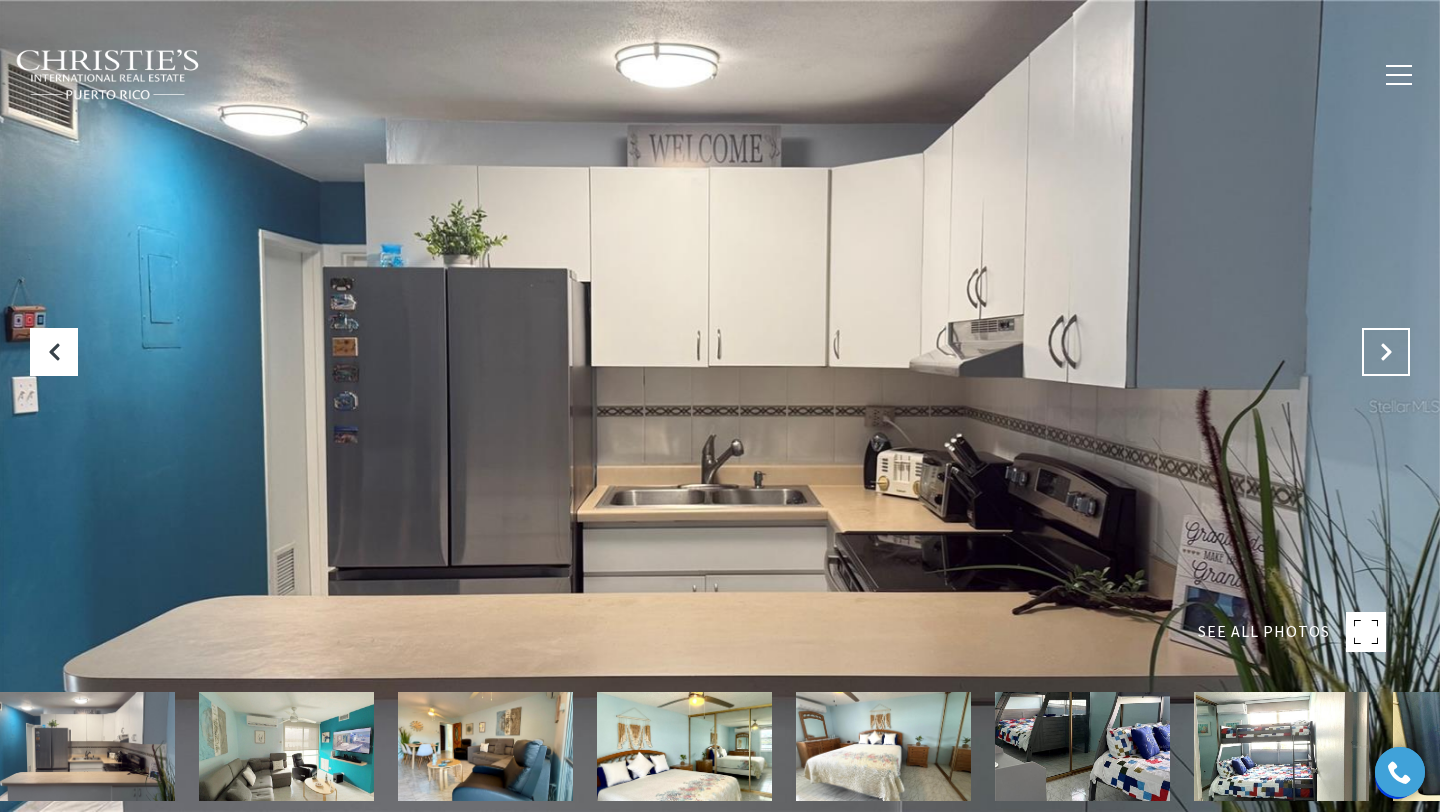 click at bounding box center [1386, 352] 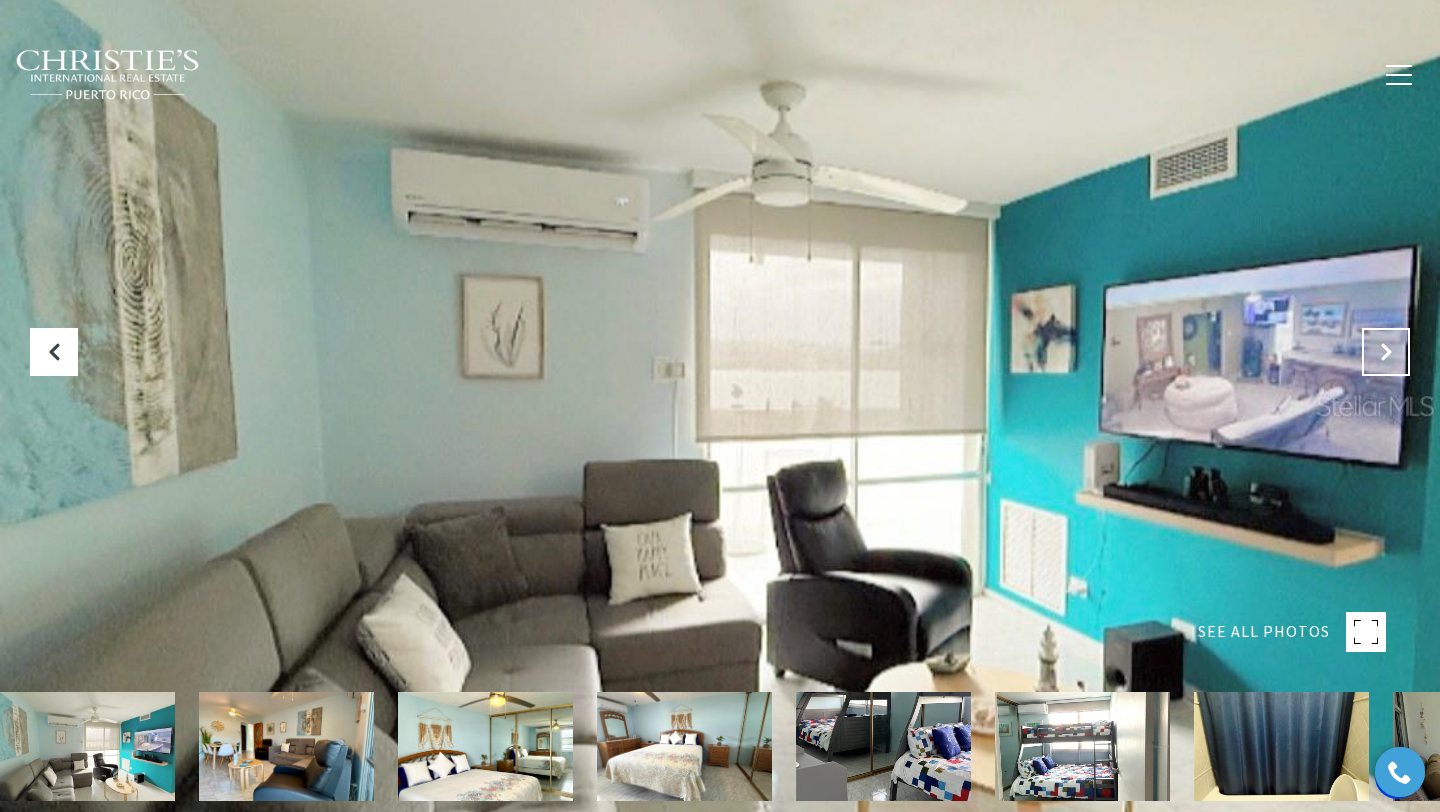 click at bounding box center (1386, 352) 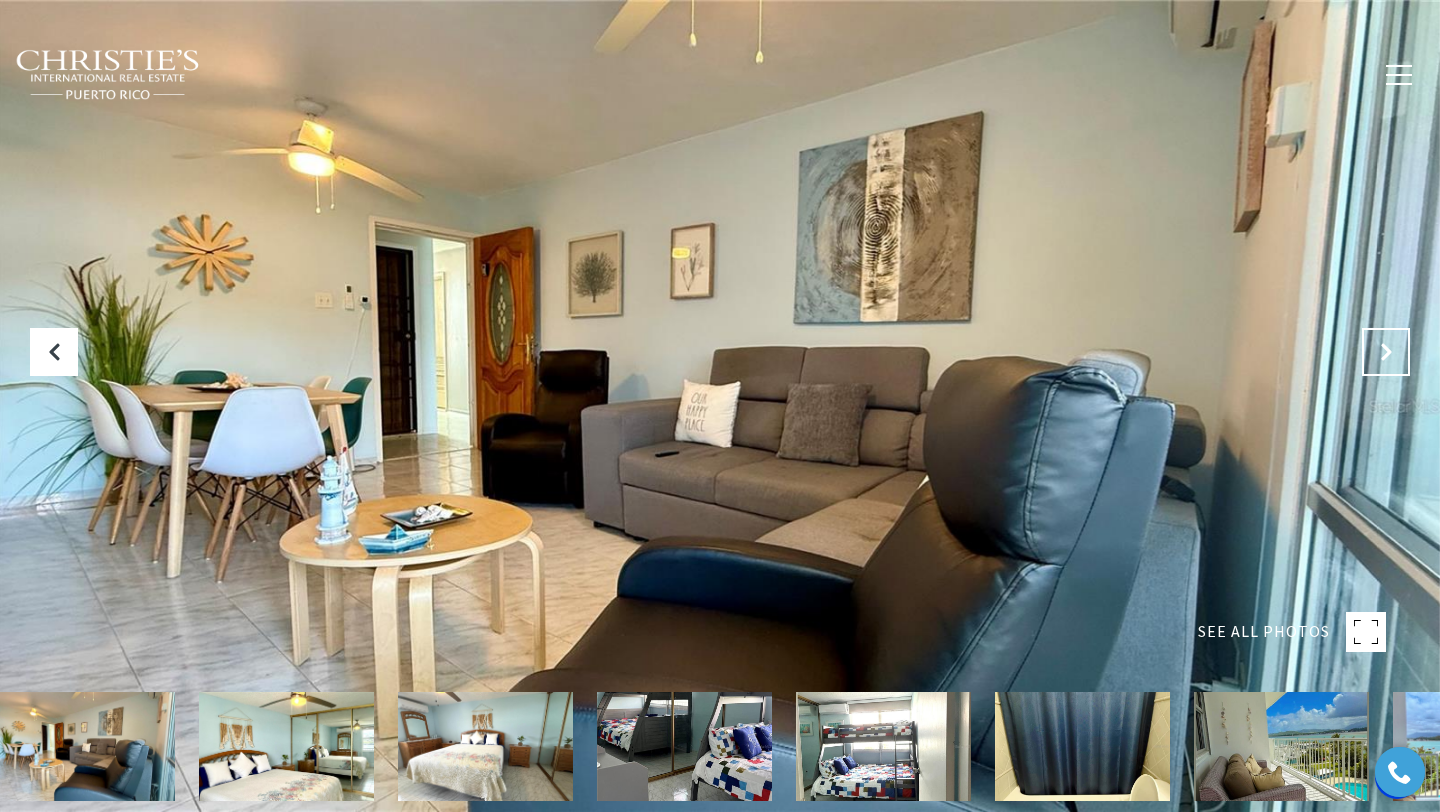 click at bounding box center (1386, 352) 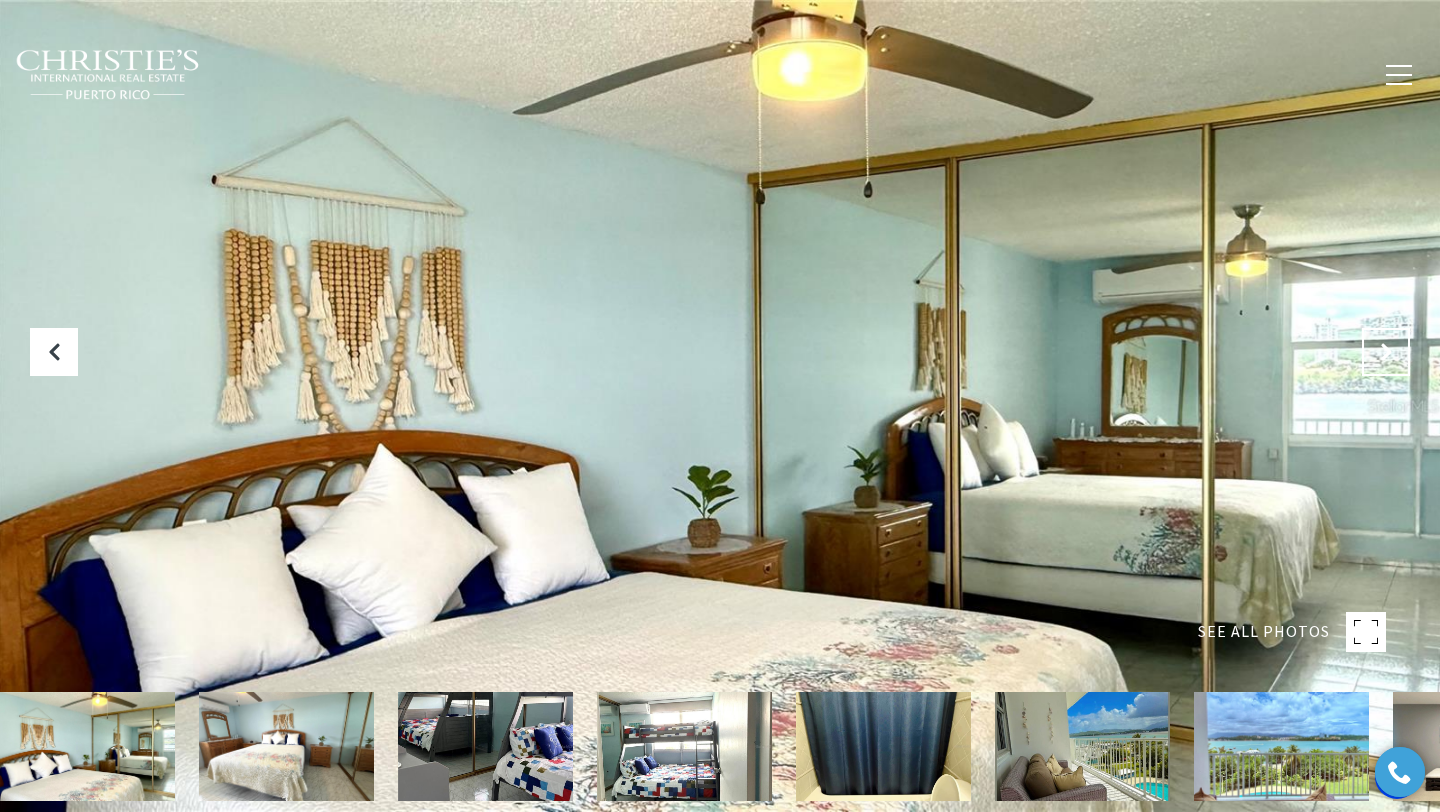 click at bounding box center (1386, 352) 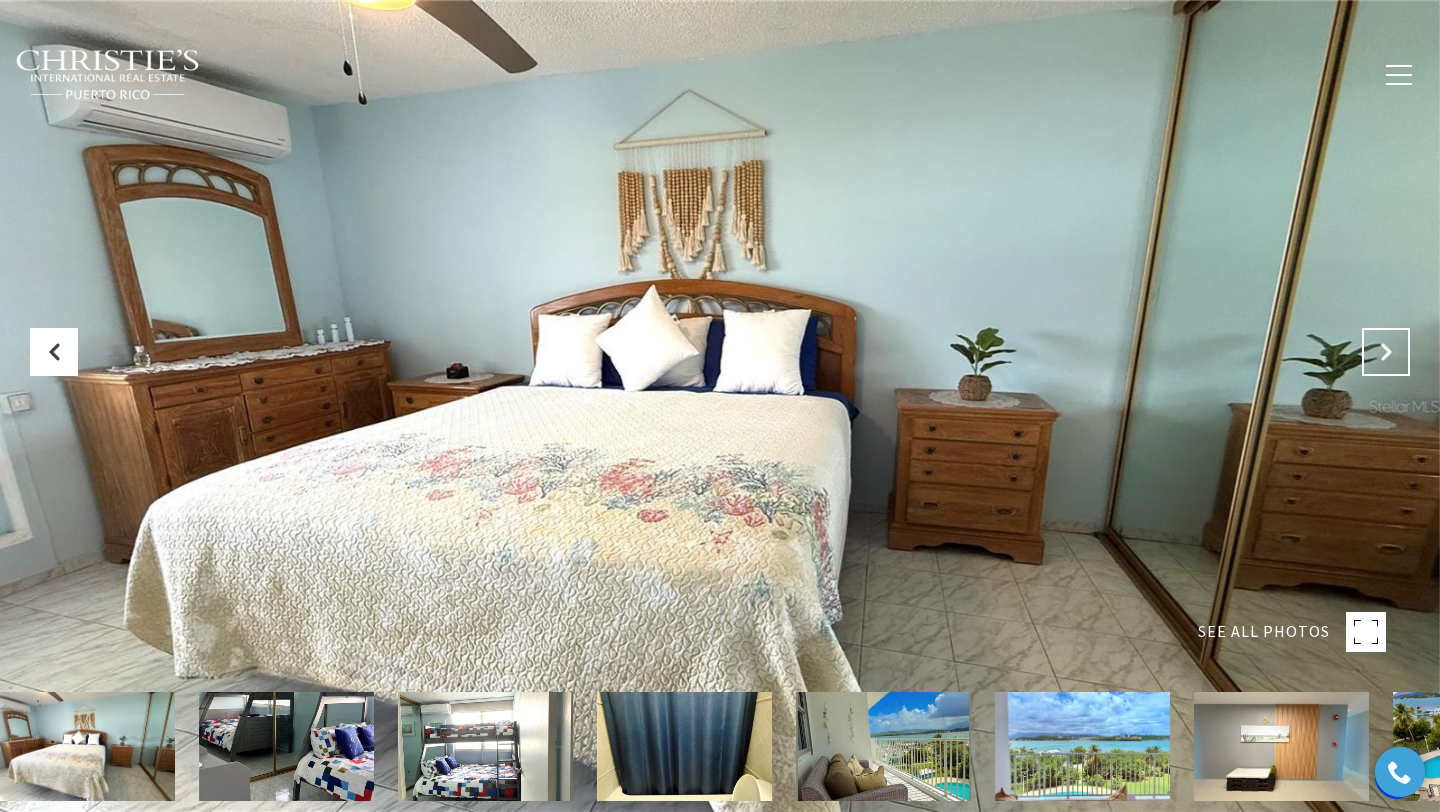 click at bounding box center (1386, 352) 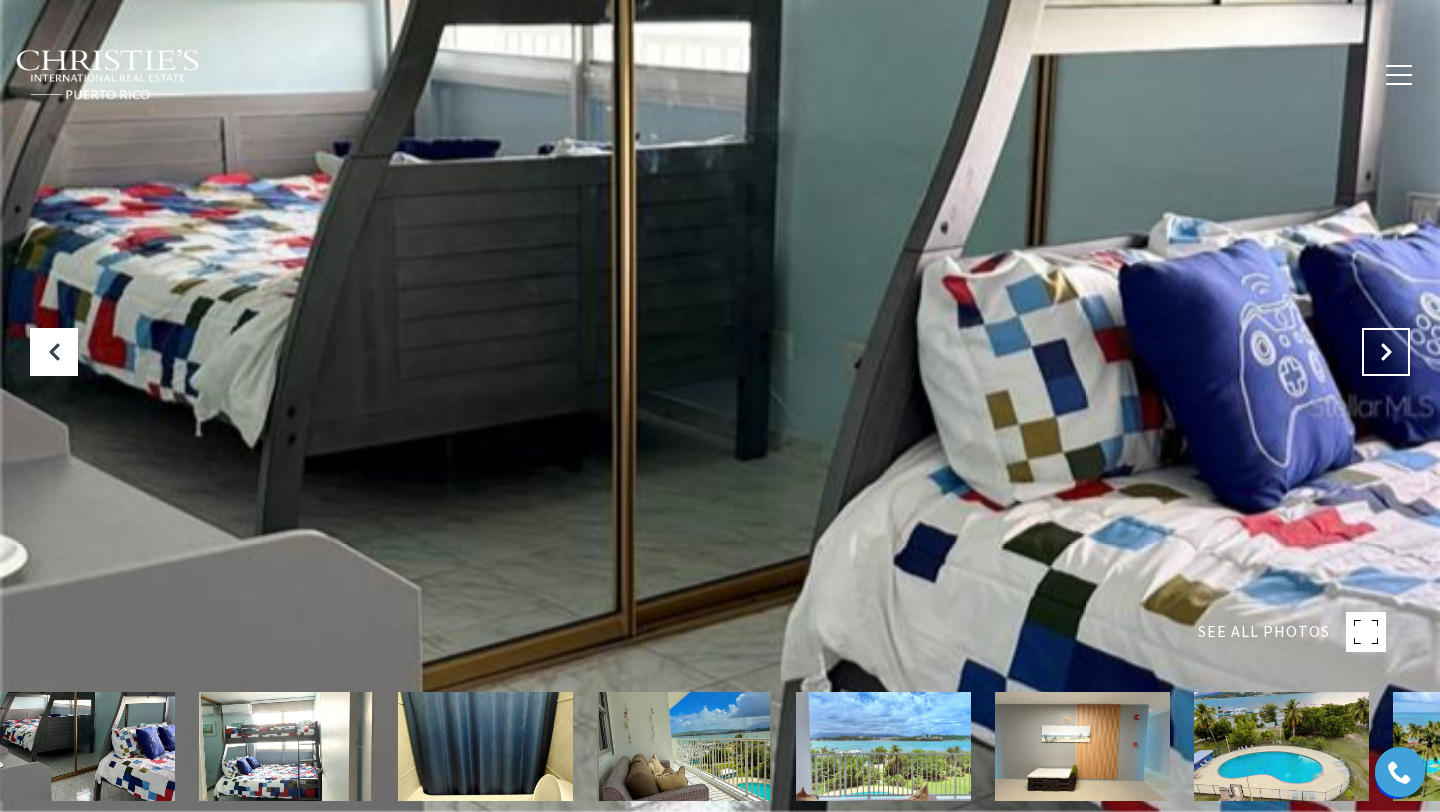 click at bounding box center (1386, 352) 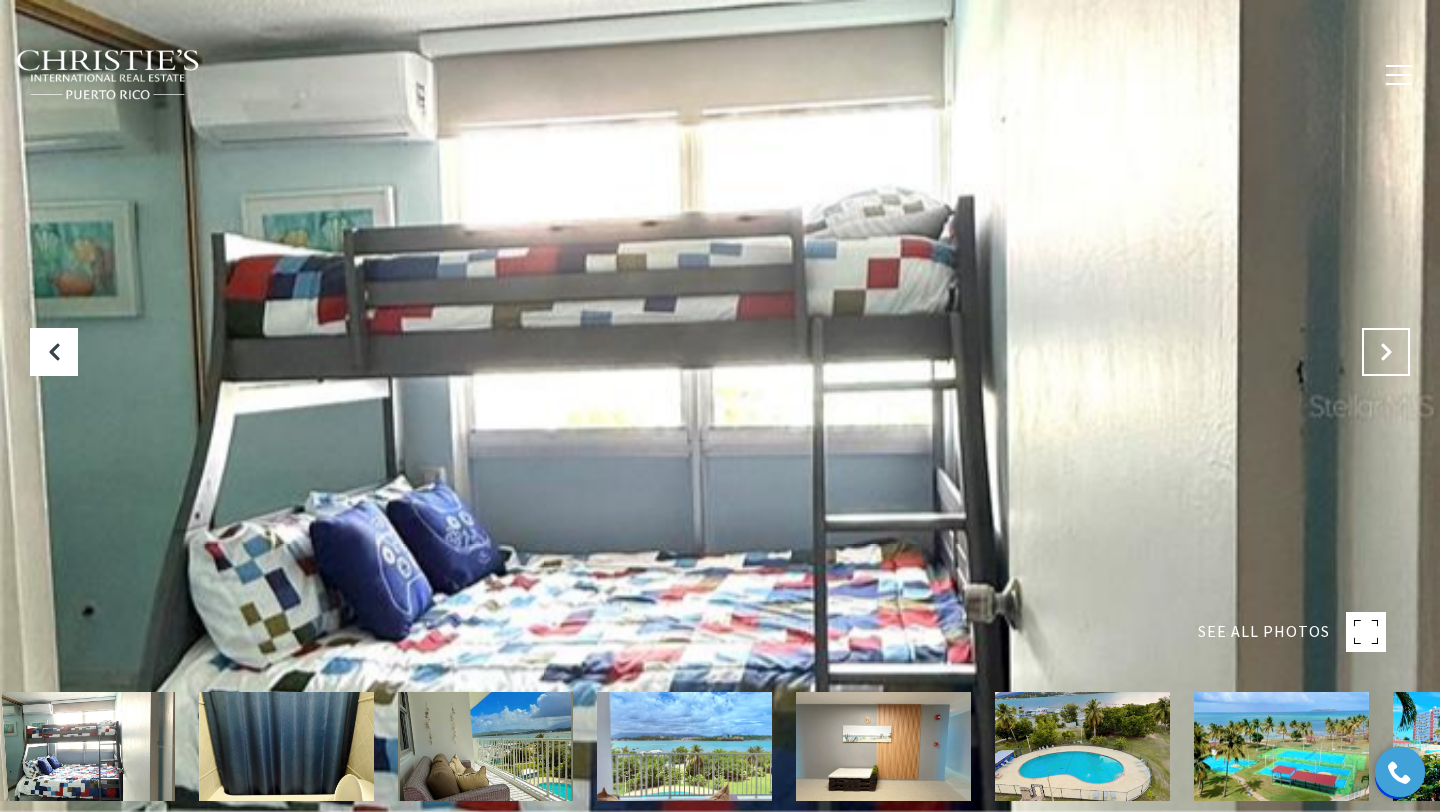 click at bounding box center [1386, 352] 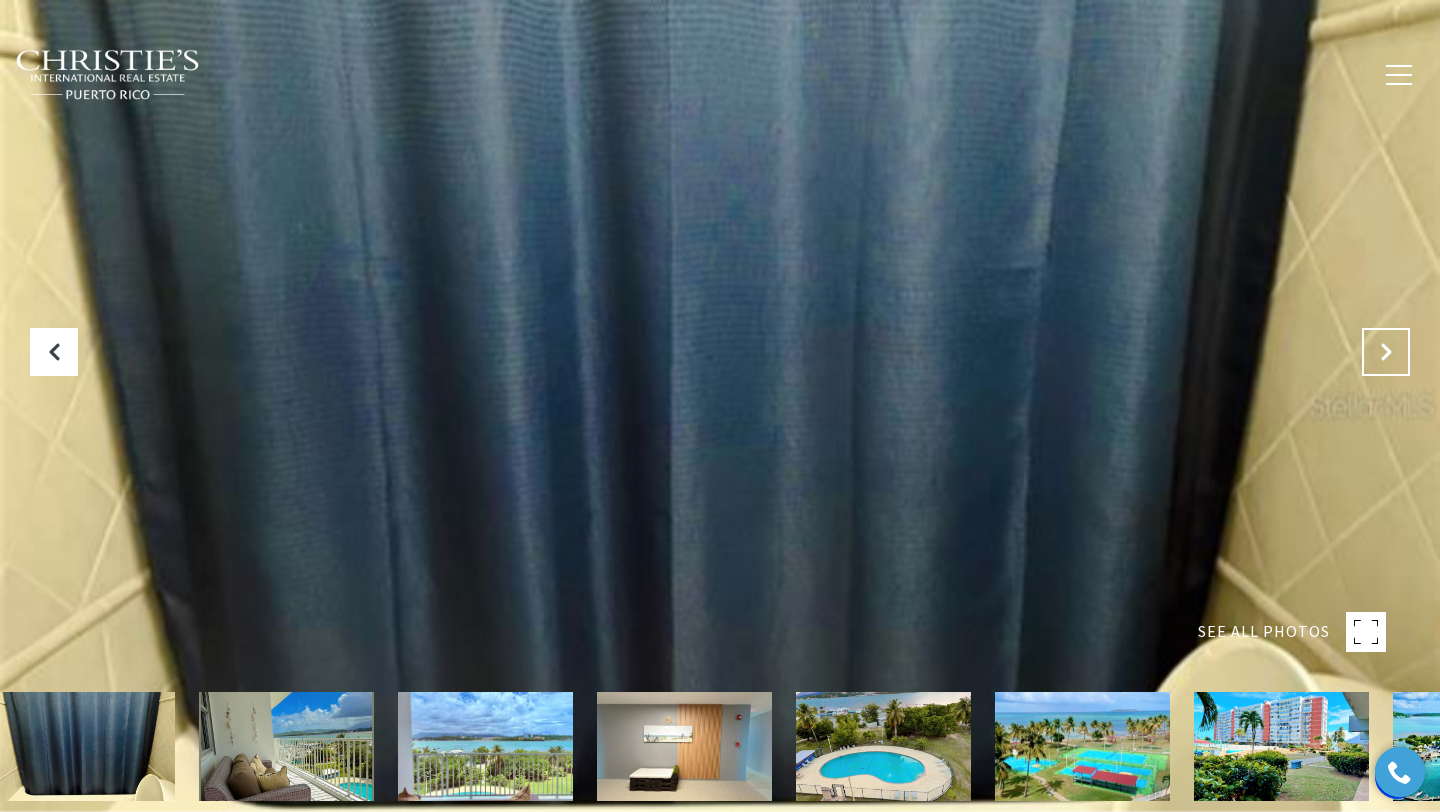 click at bounding box center [1386, 352] 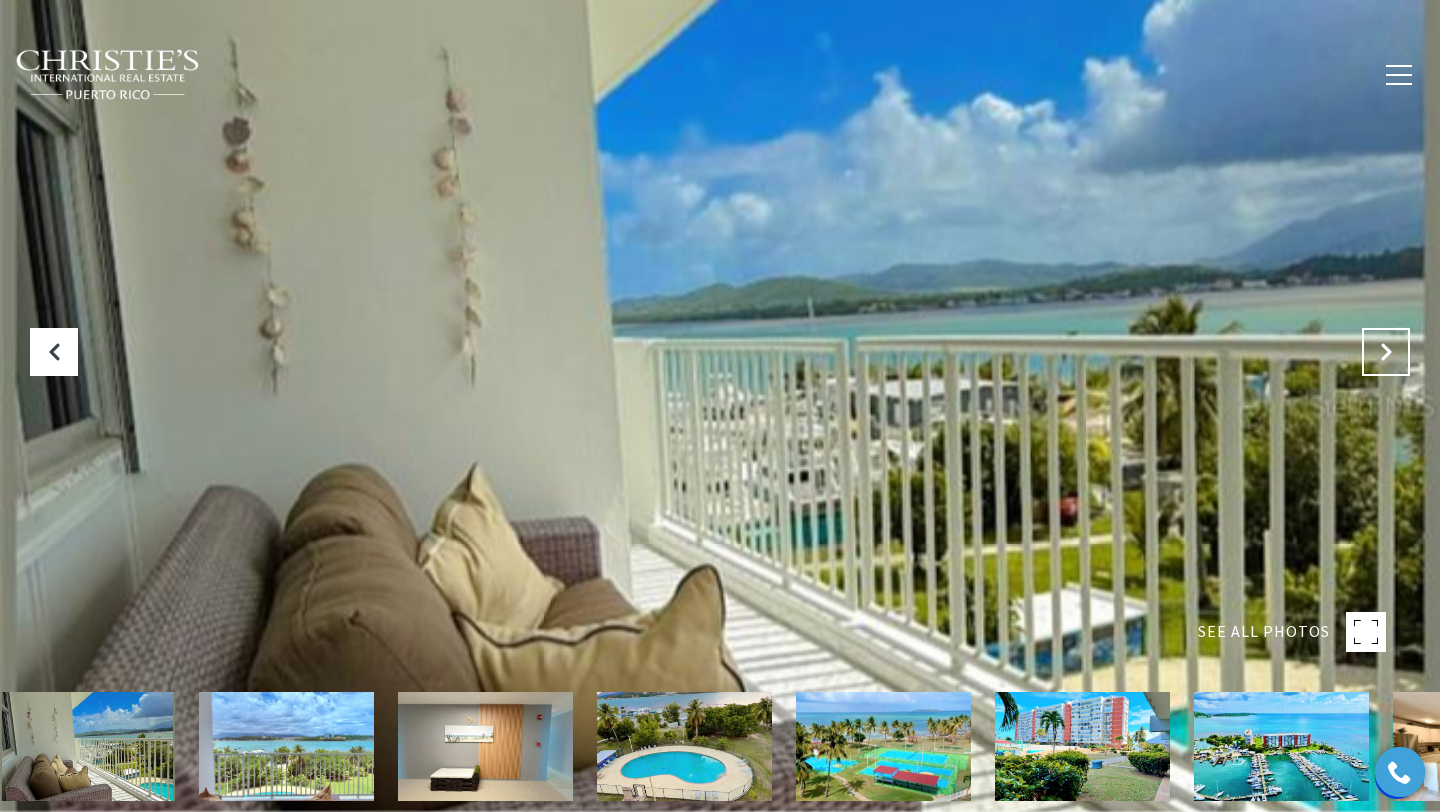click at bounding box center (1386, 352) 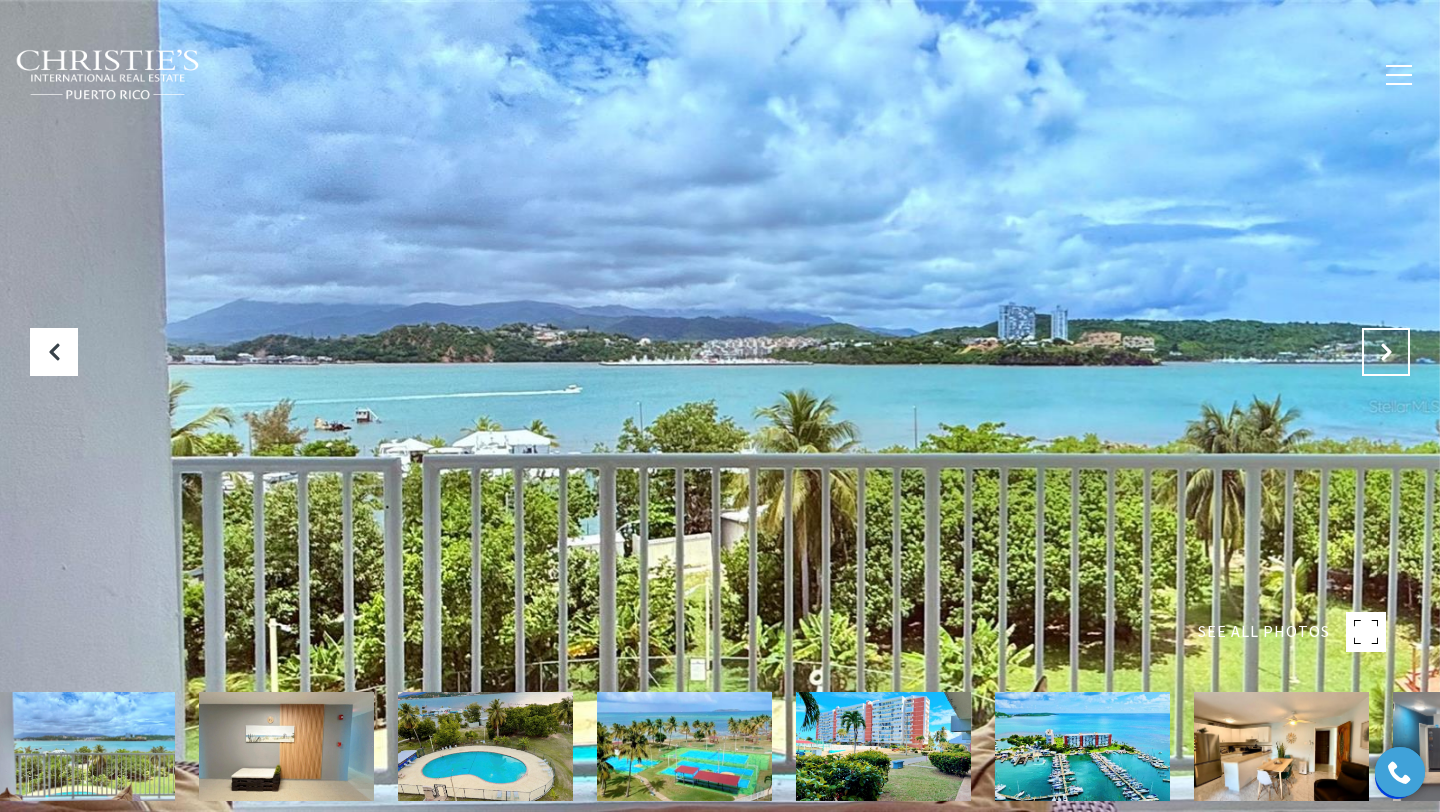 click at bounding box center [1386, 352] 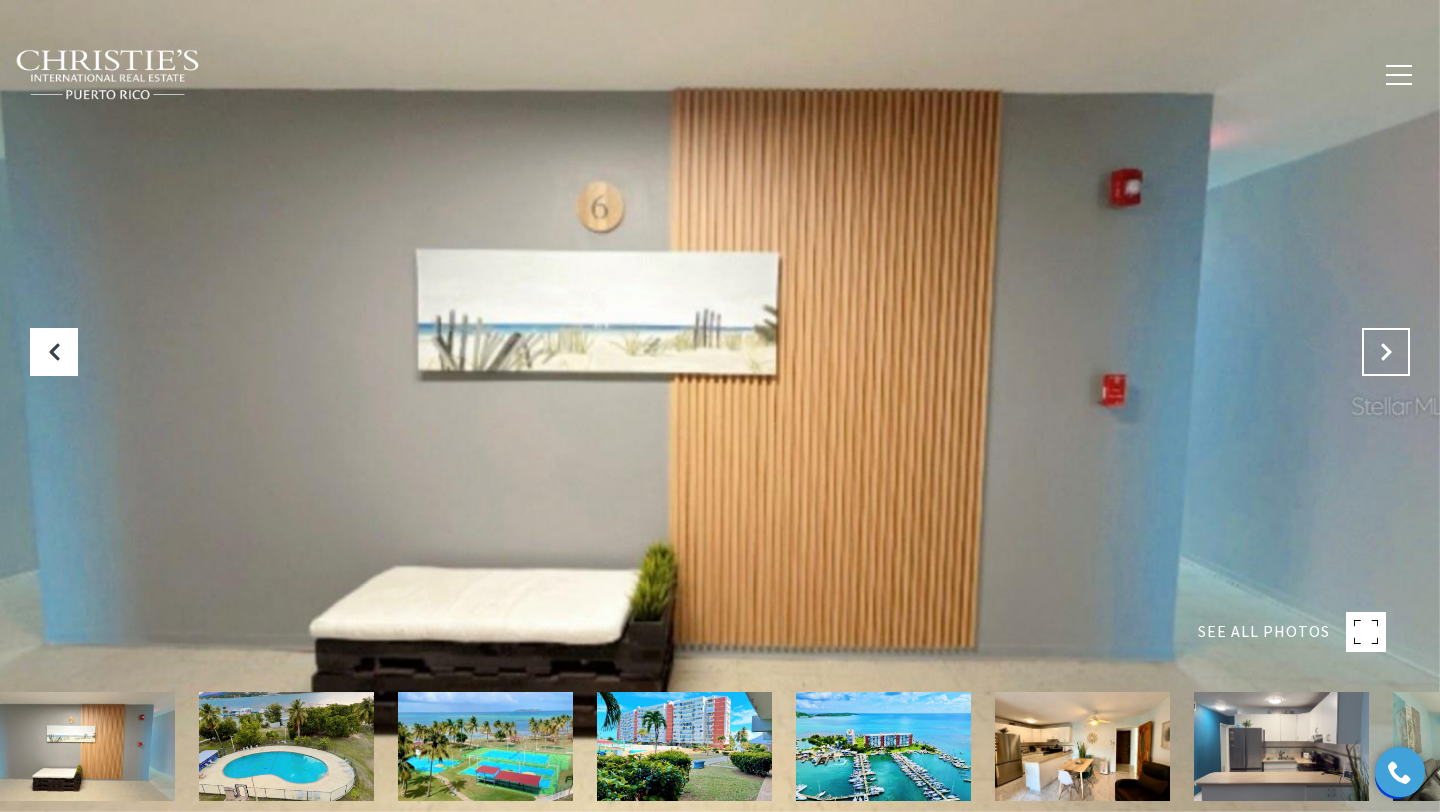 click at bounding box center (1386, 352) 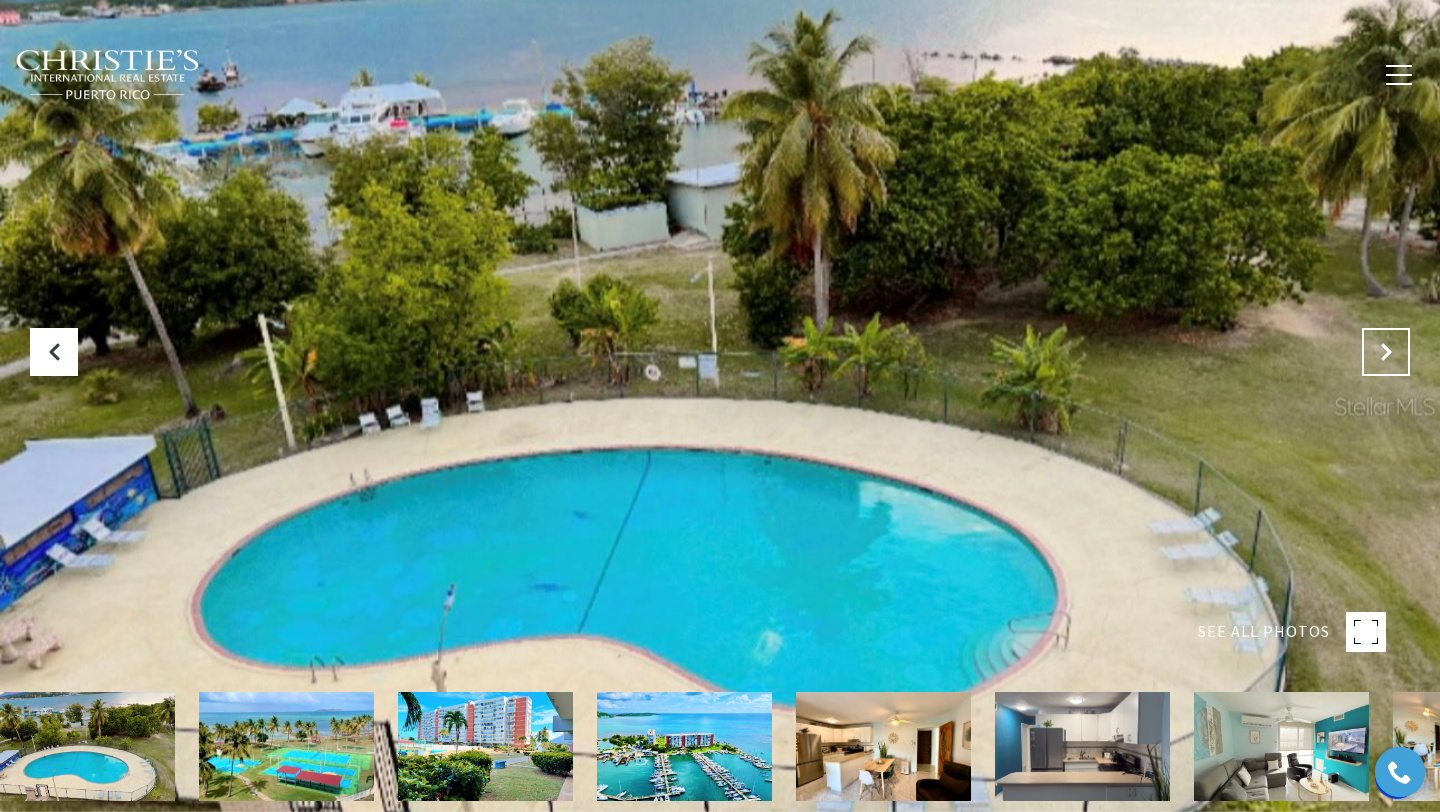 click at bounding box center [1386, 352] 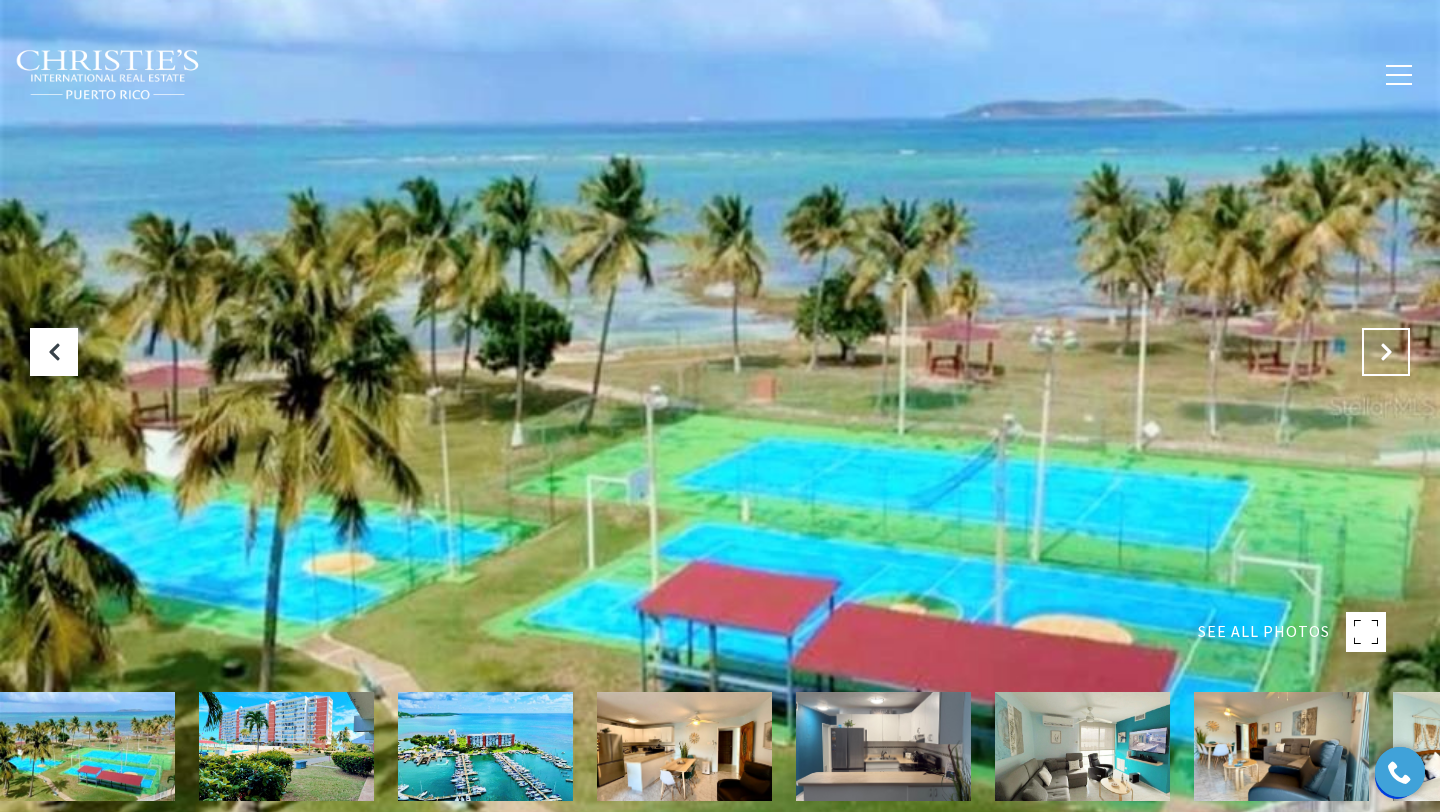 click at bounding box center [1386, 352] 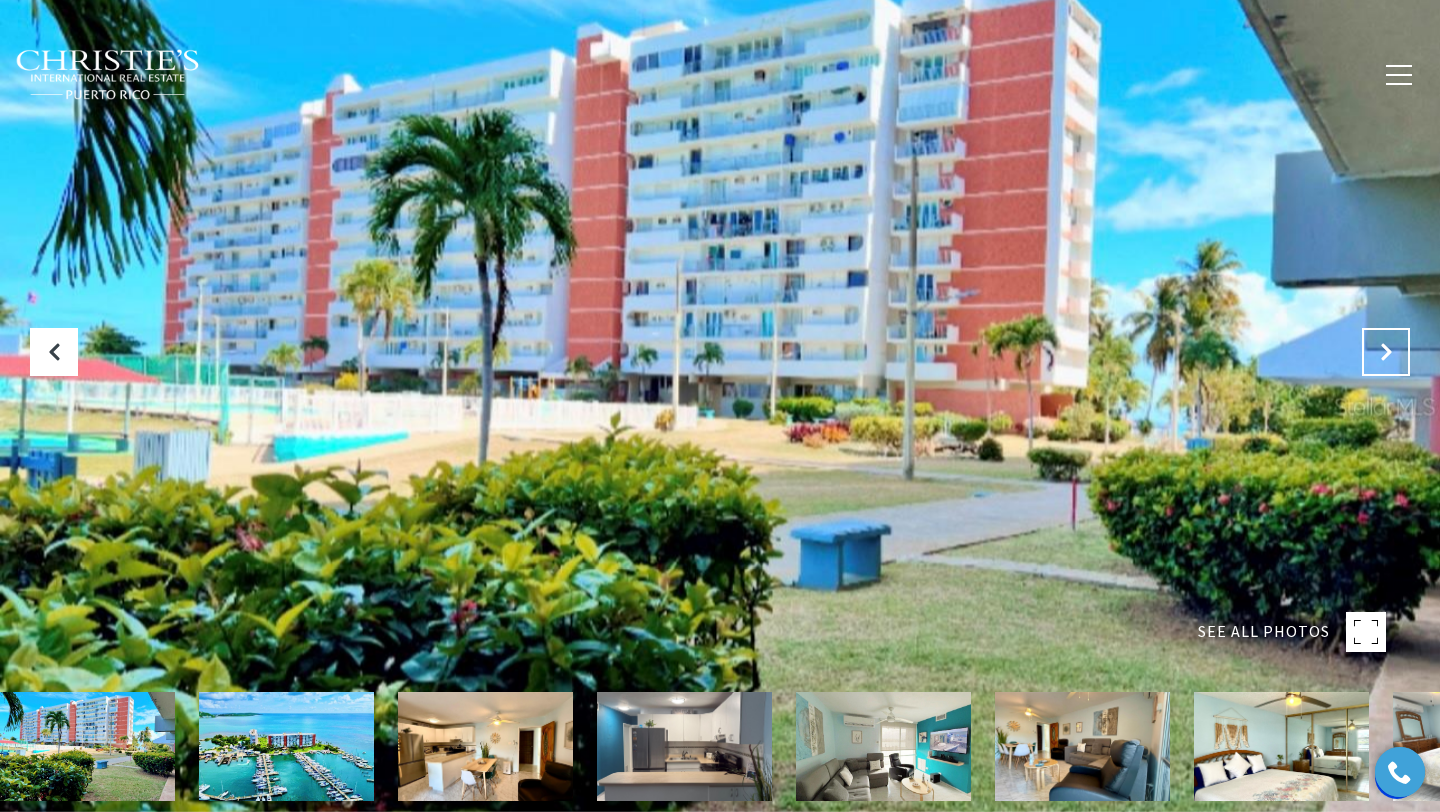 click at bounding box center [1386, 352] 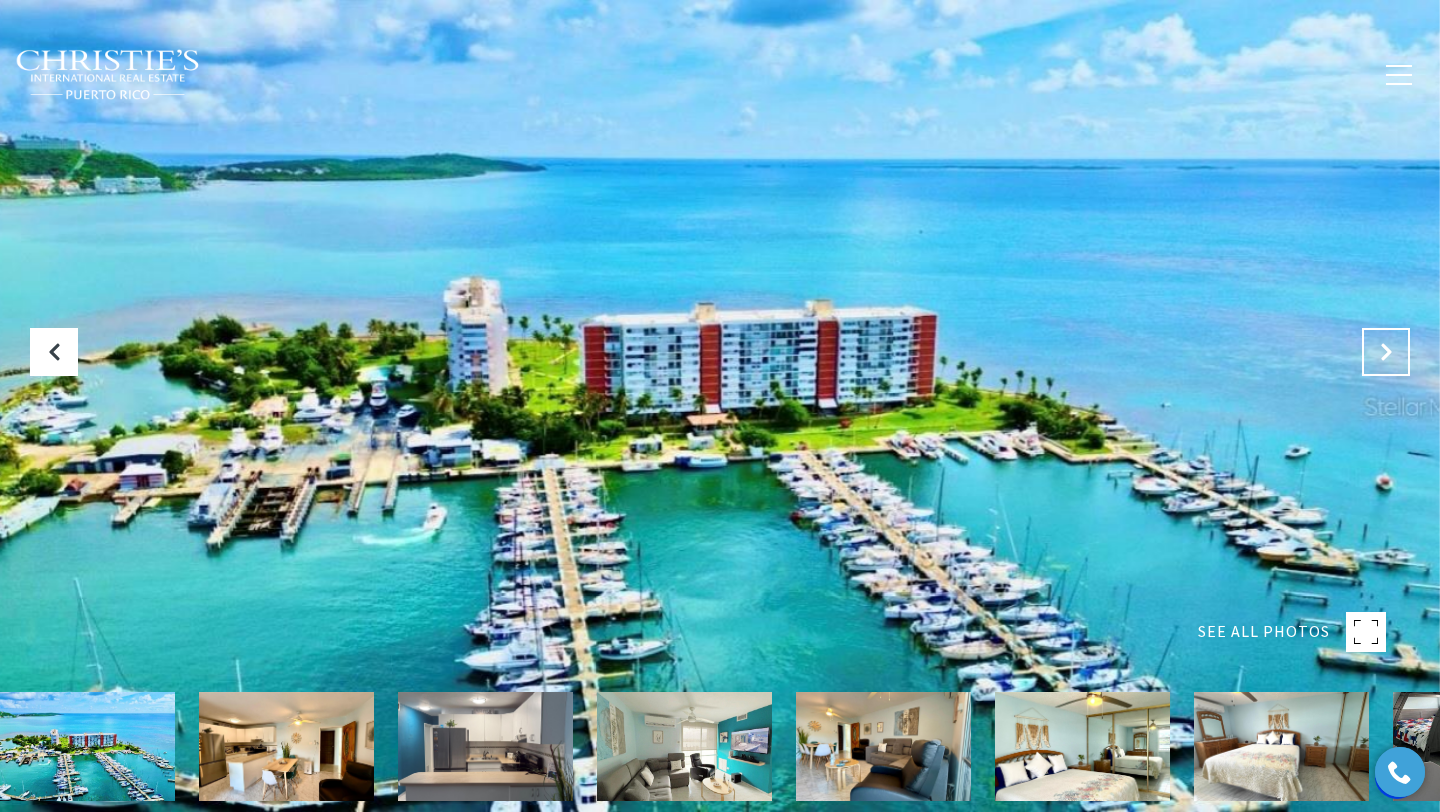 click at bounding box center (1386, 352) 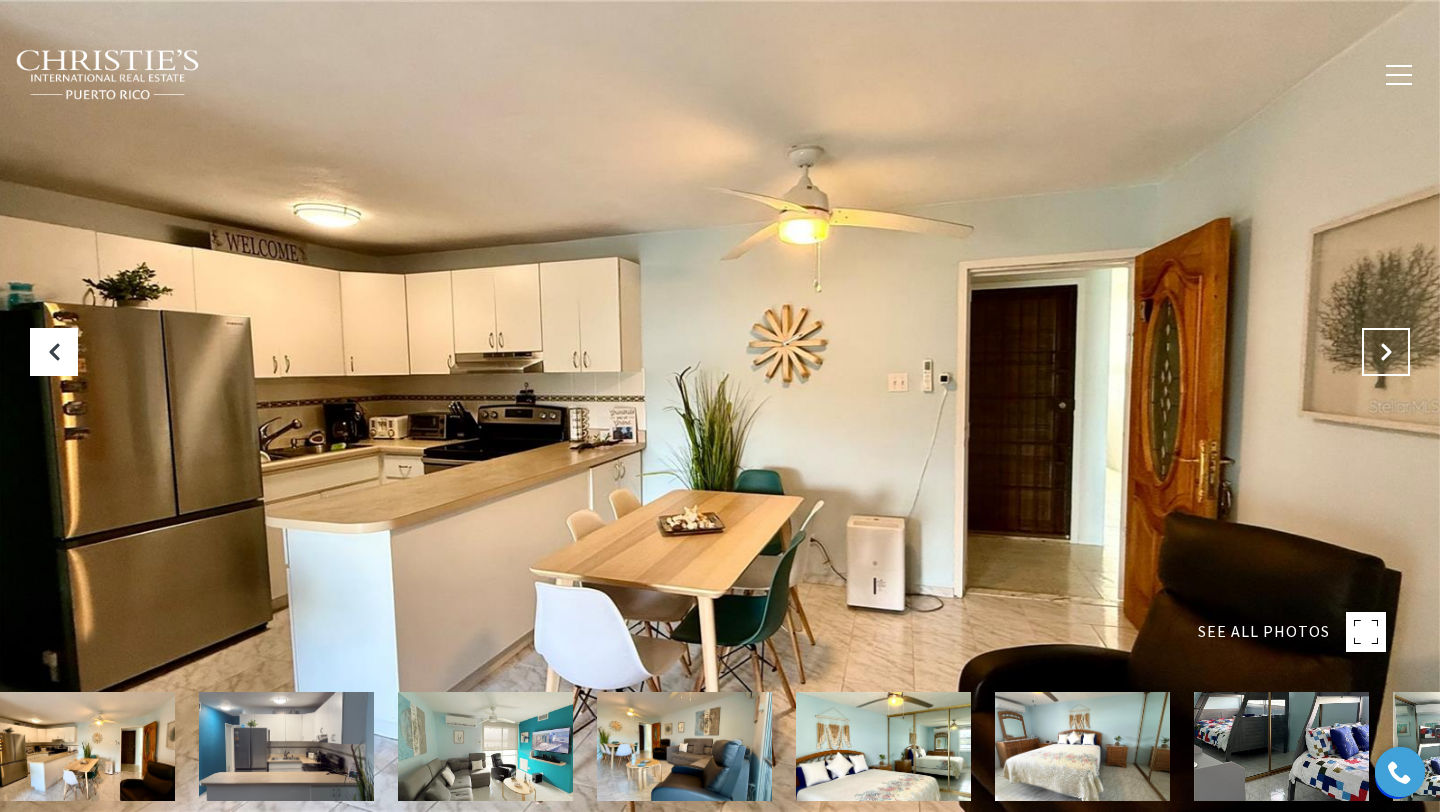 click at bounding box center [1386, 352] 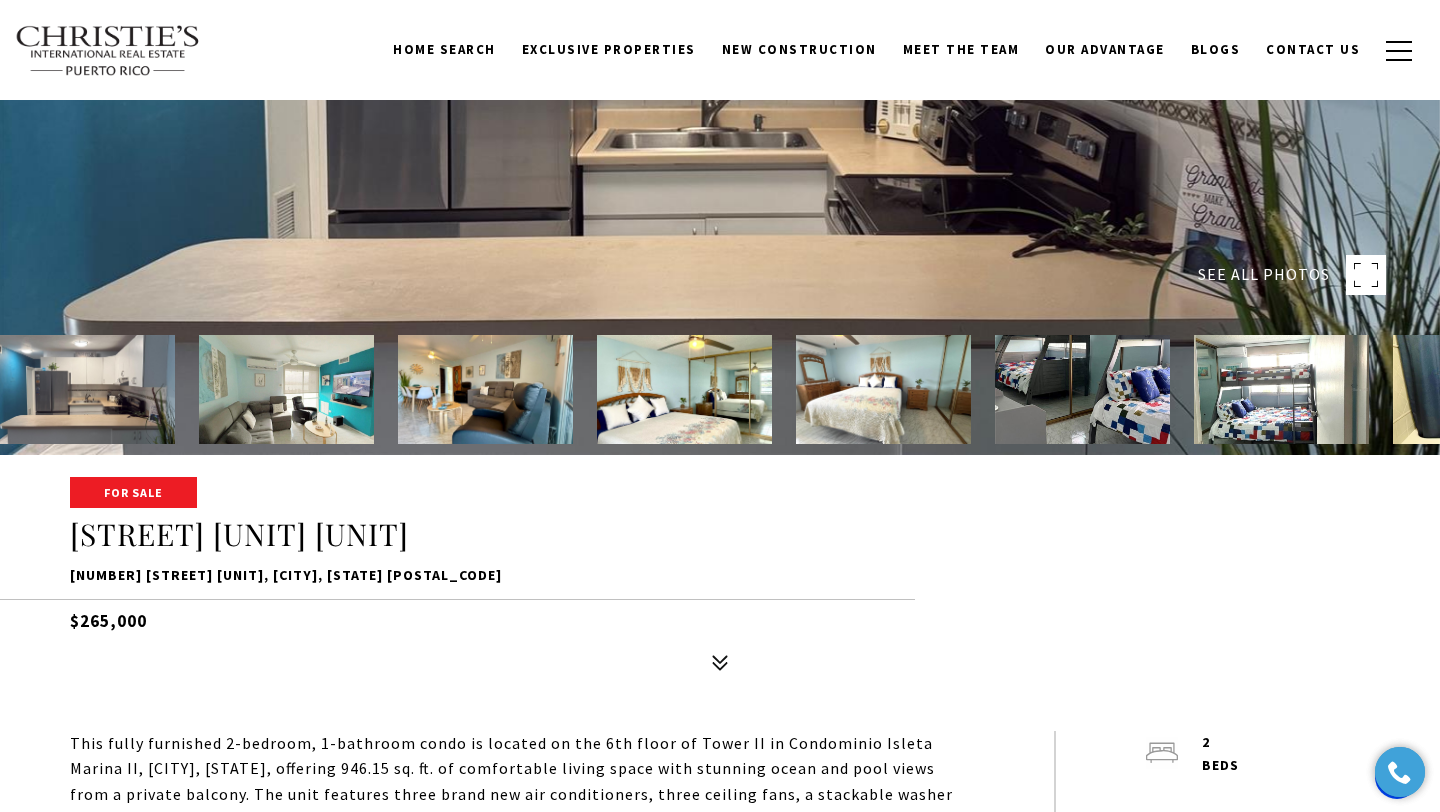 scroll, scrollTop: 355, scrollLeft: 0, axis: vertical 